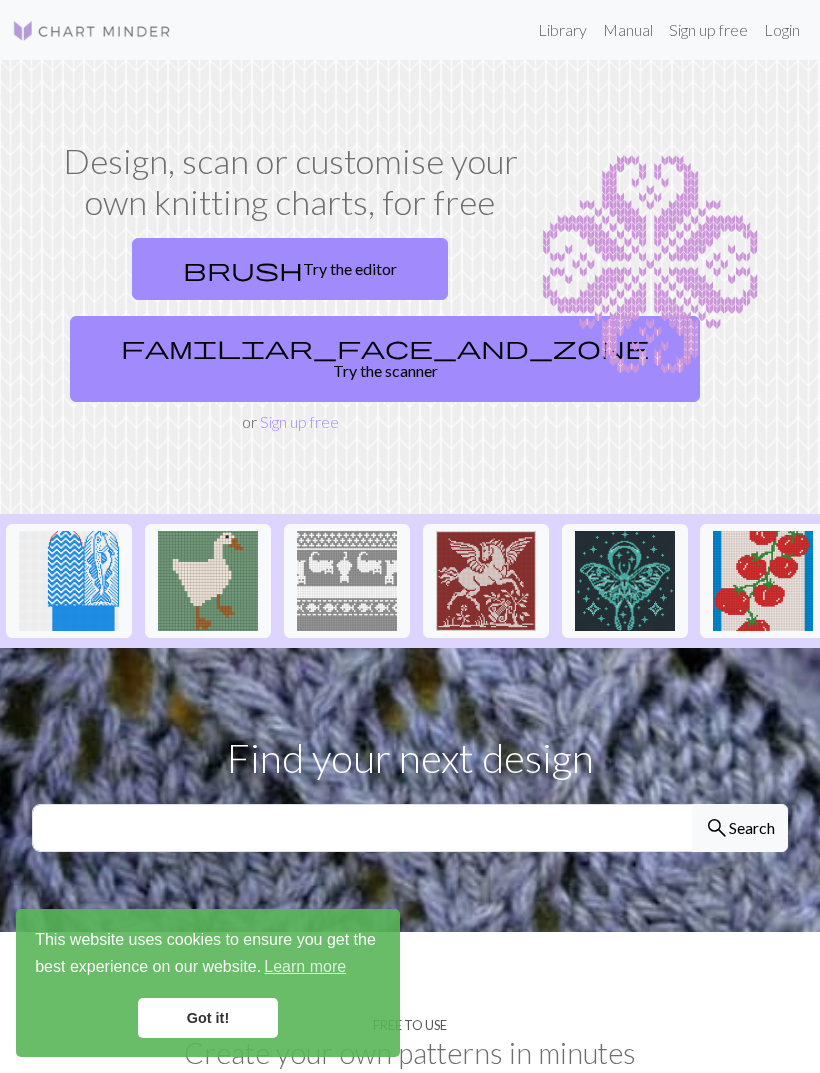scroll, scrollTop: 0, scrollLeft: 0, axis: both 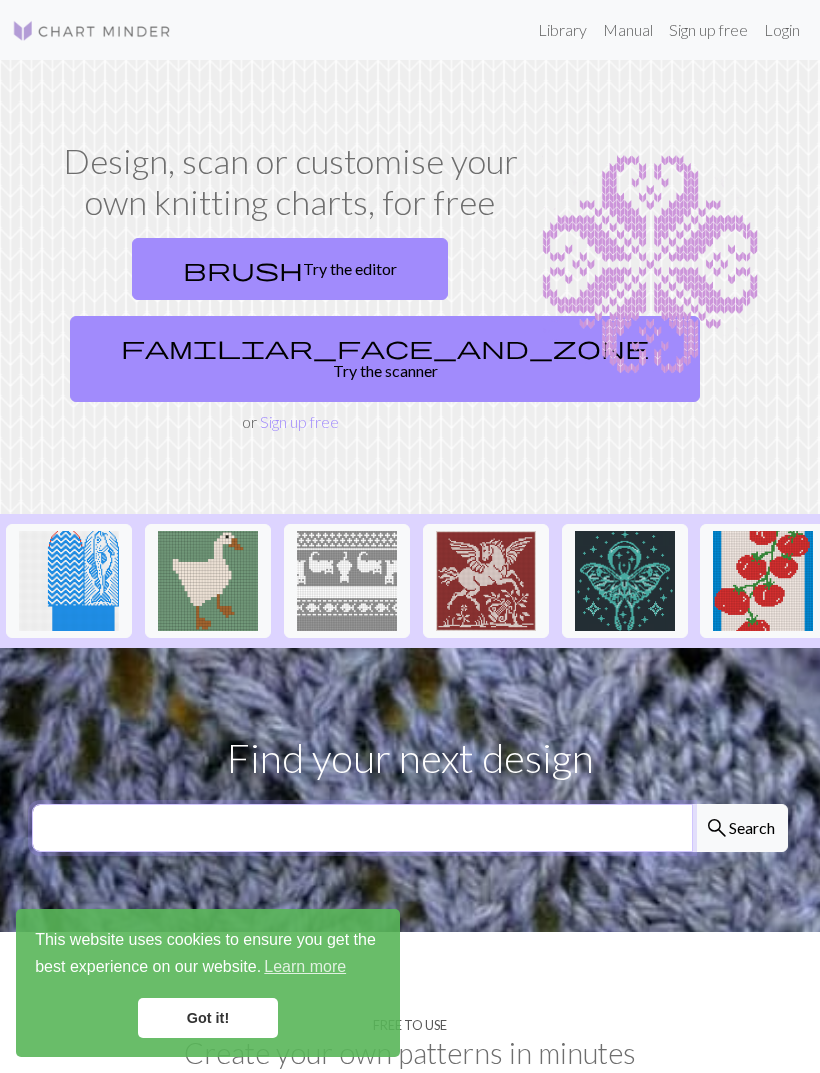 click at bounding box center [362, 828] 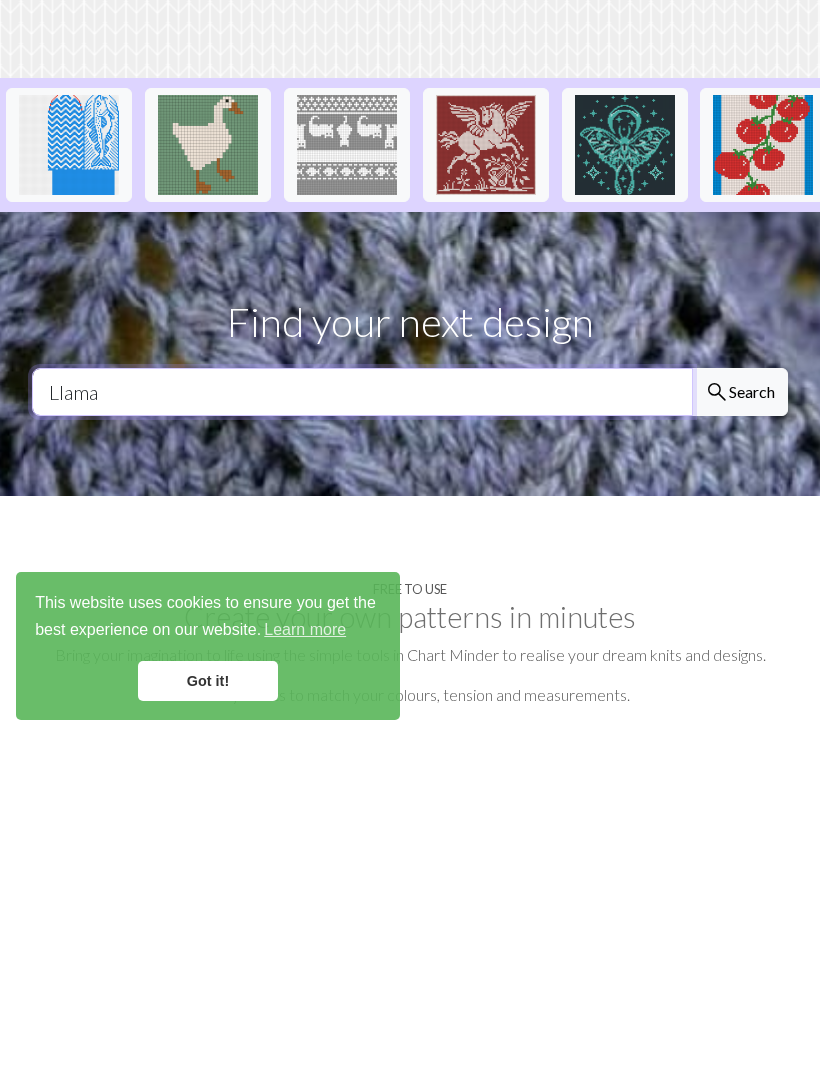 type on "Llama" 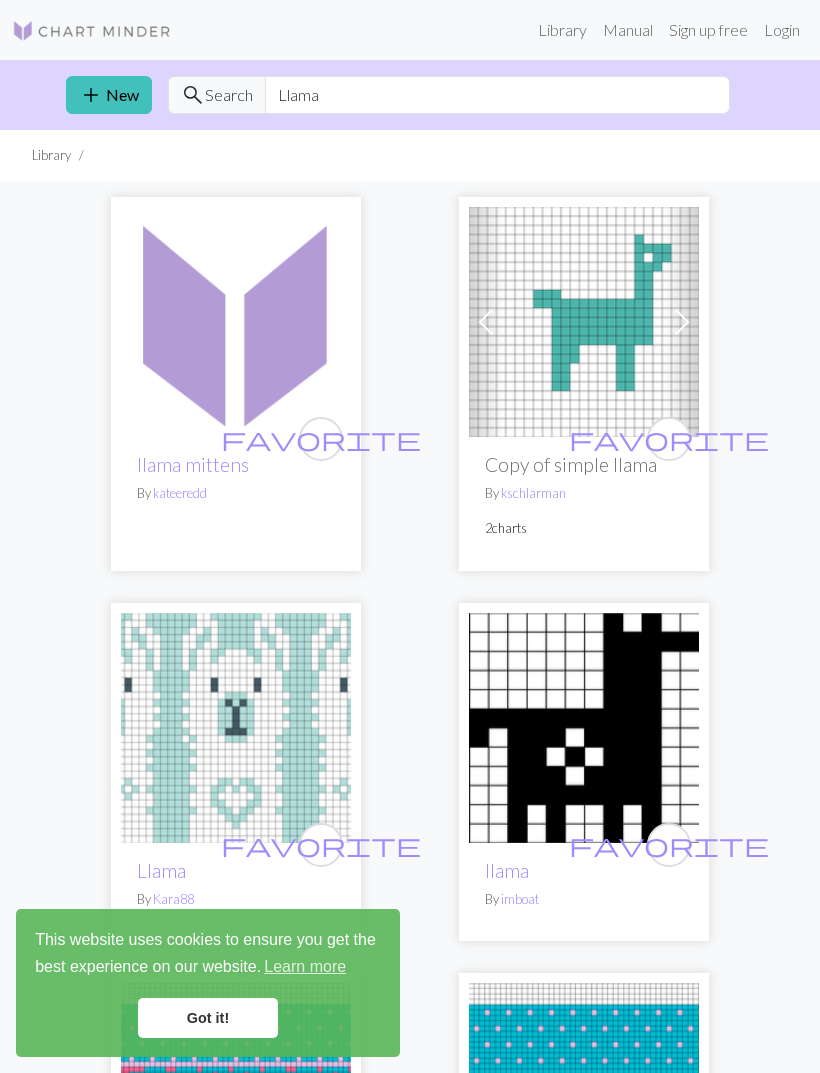 scroll, scrollTop: 0, scrollLeft: 0, axis: both 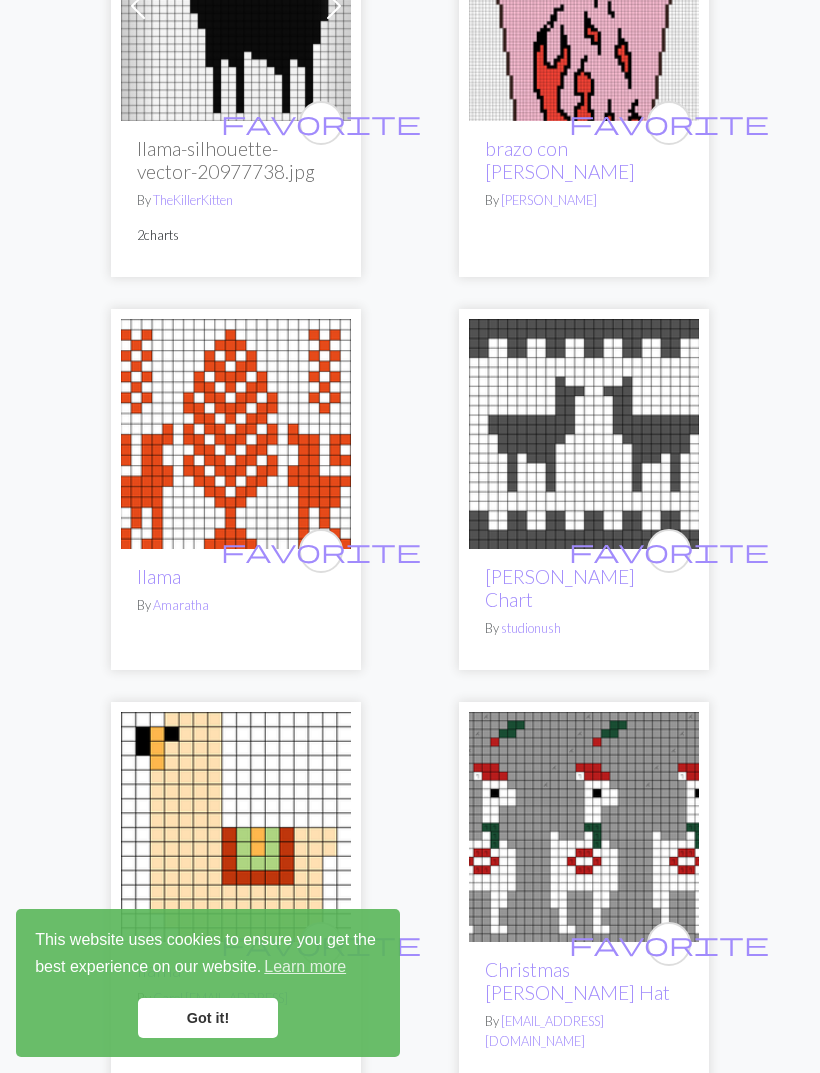 click on "By   studionush" at bounding box center (584, 628) 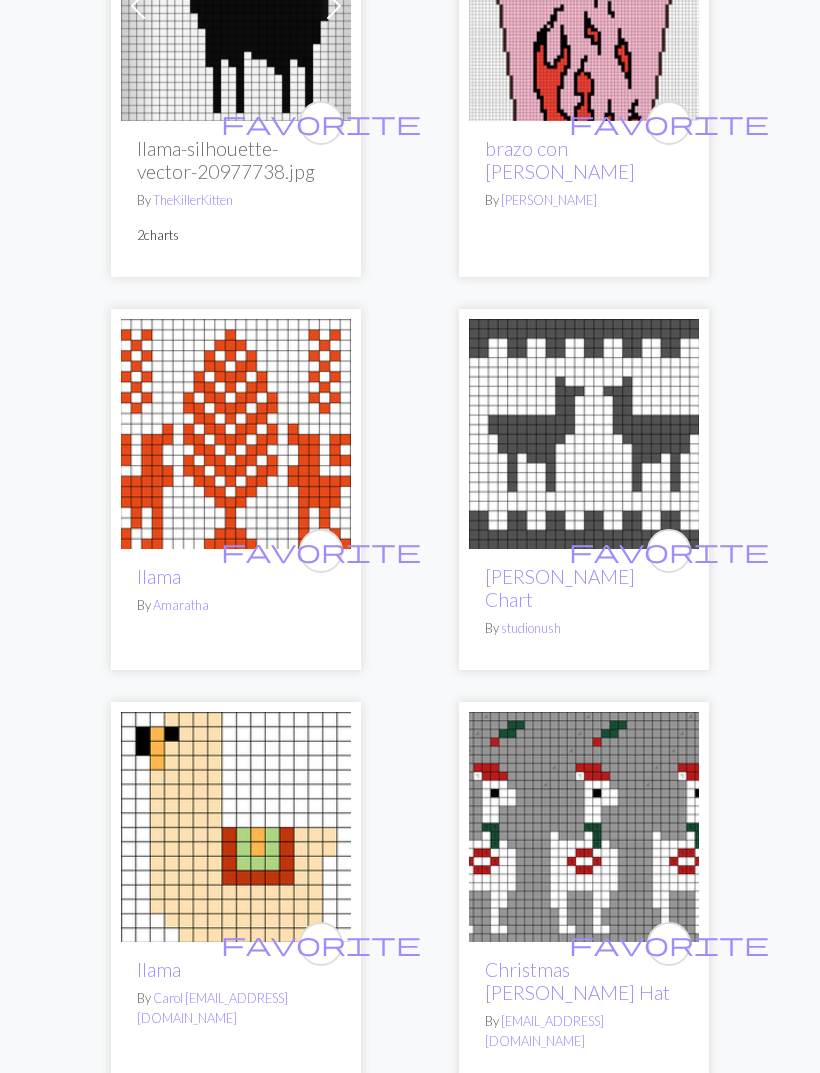 click on "[PERSON_NAME] Chart" at bounding box center (560, 588) 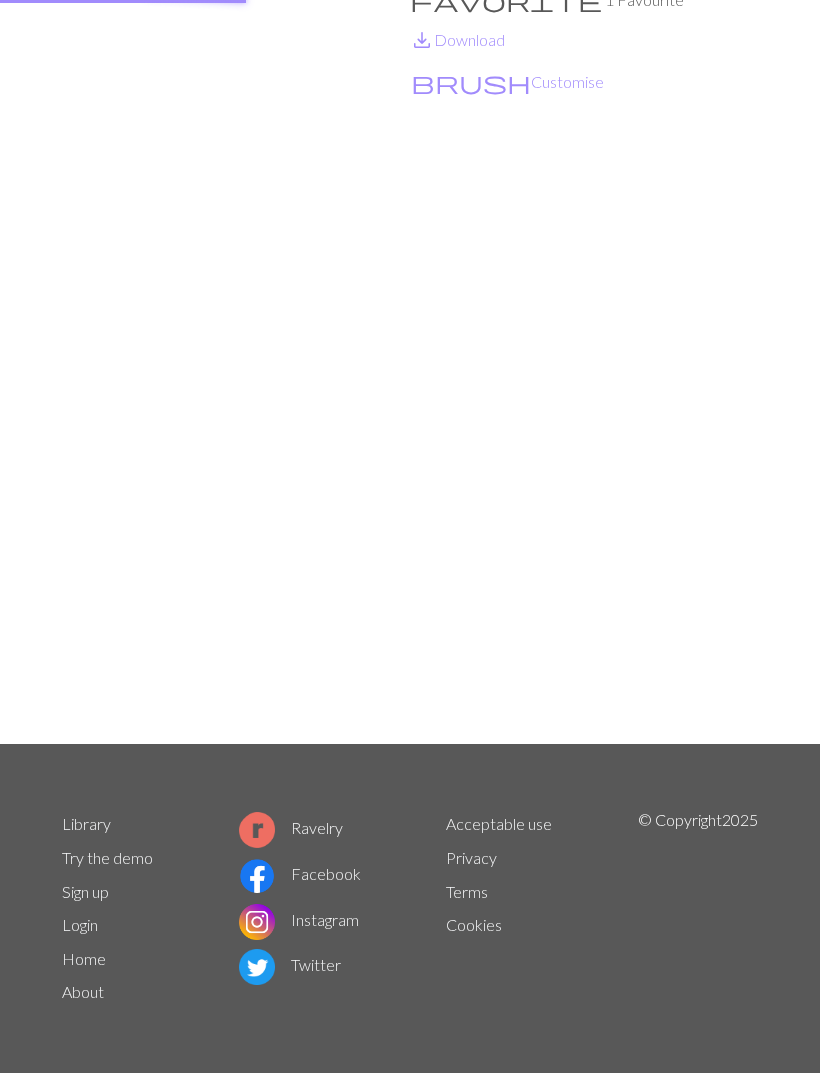 scroll, scrollTop: 0, scrollLeft: 0, axis: both 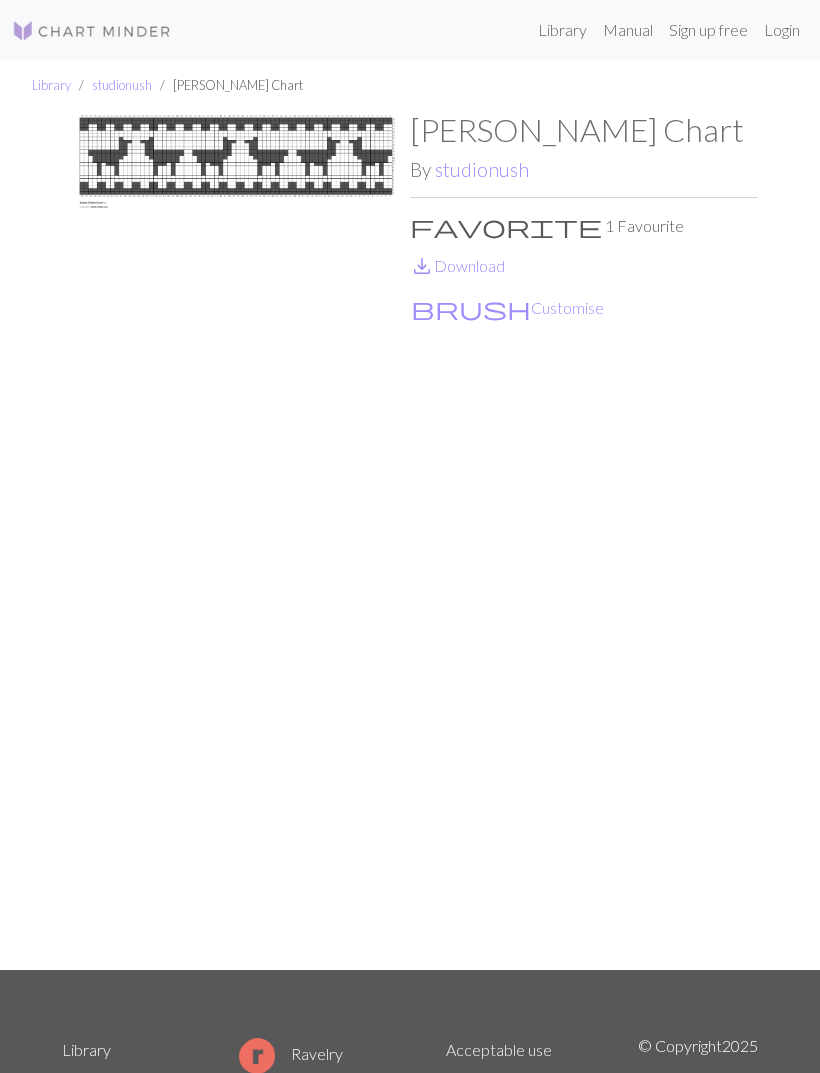 click on "save_alt  Download" at bounding box center [457, 265] 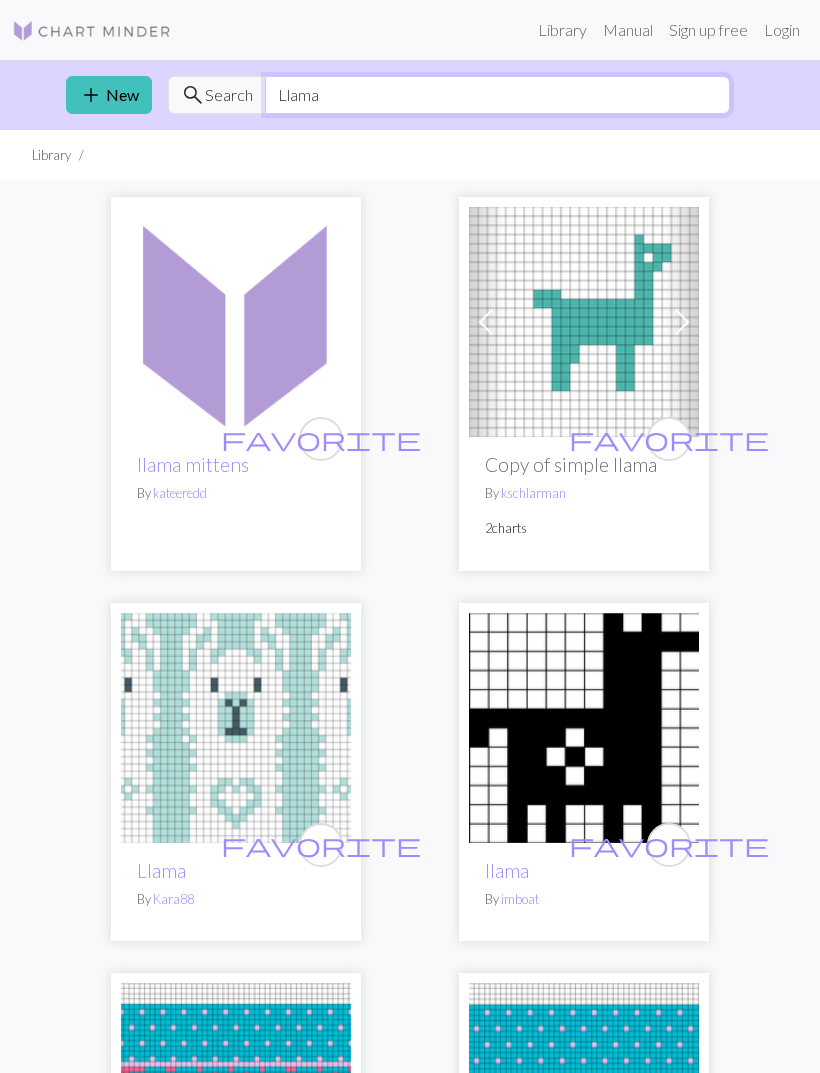 click on "Llama" at bounding box center [497, 95] 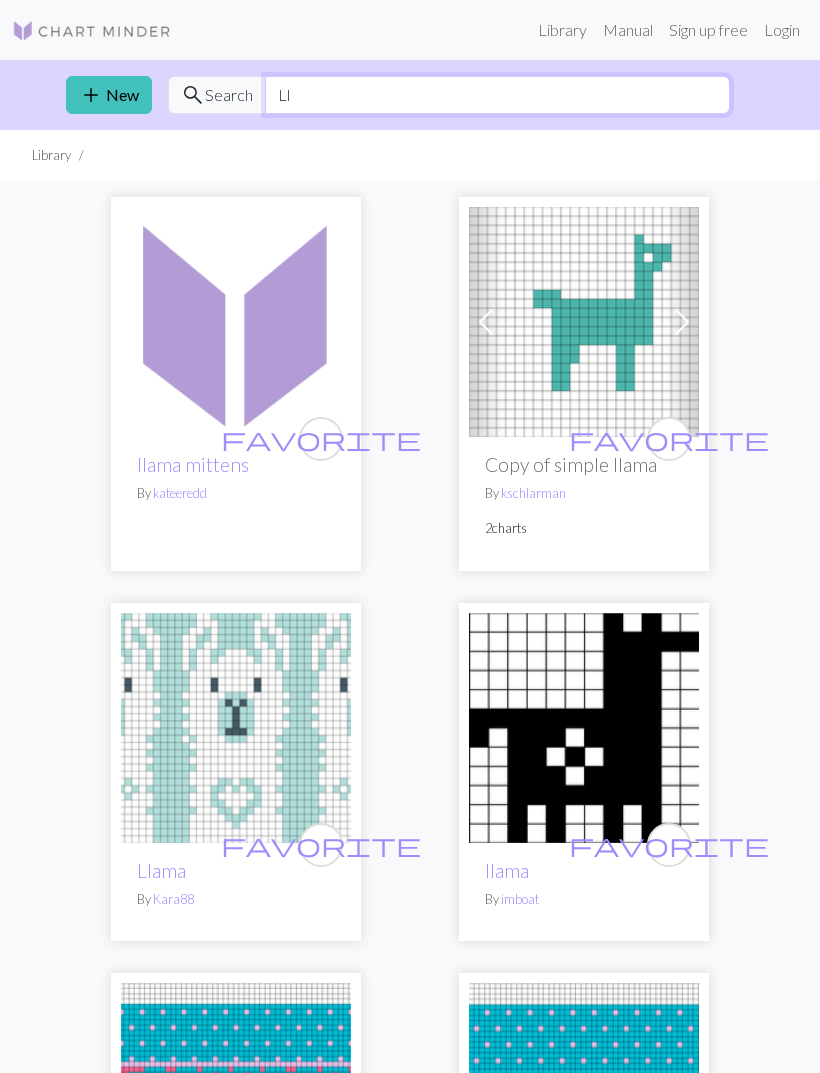 type on "L" 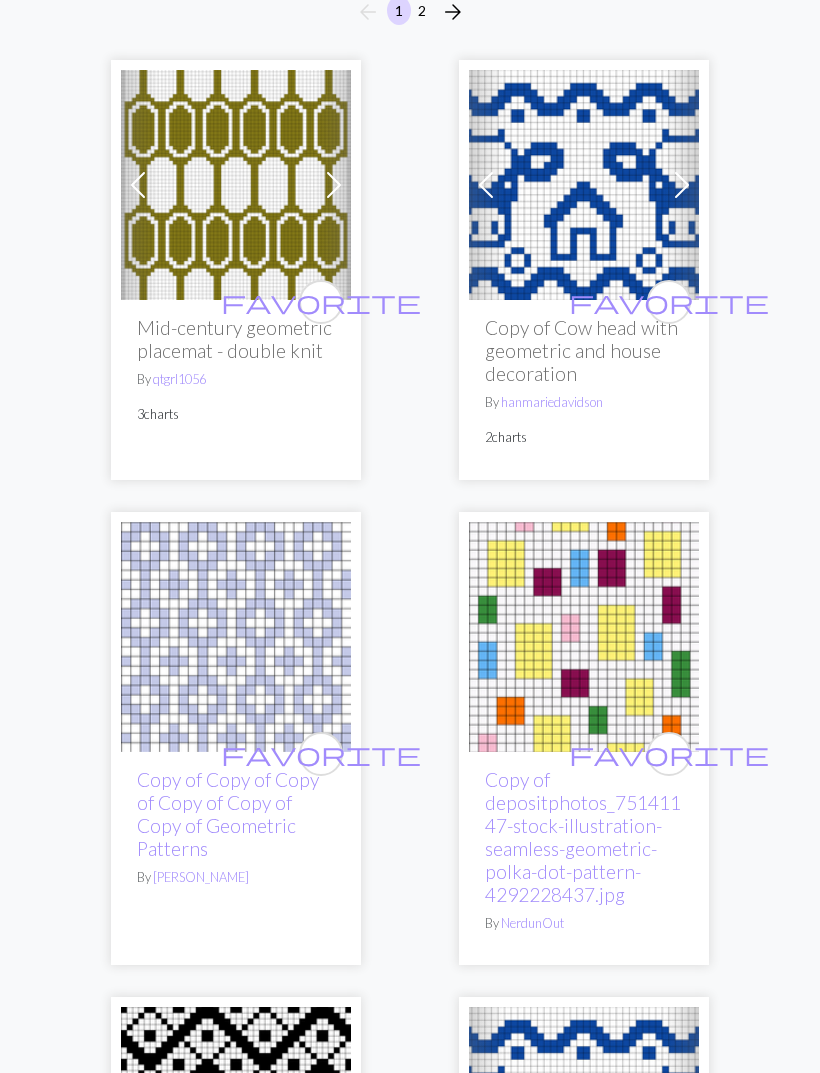 scroll, scrollTop: 0, scrollLeft: 0, axis: both 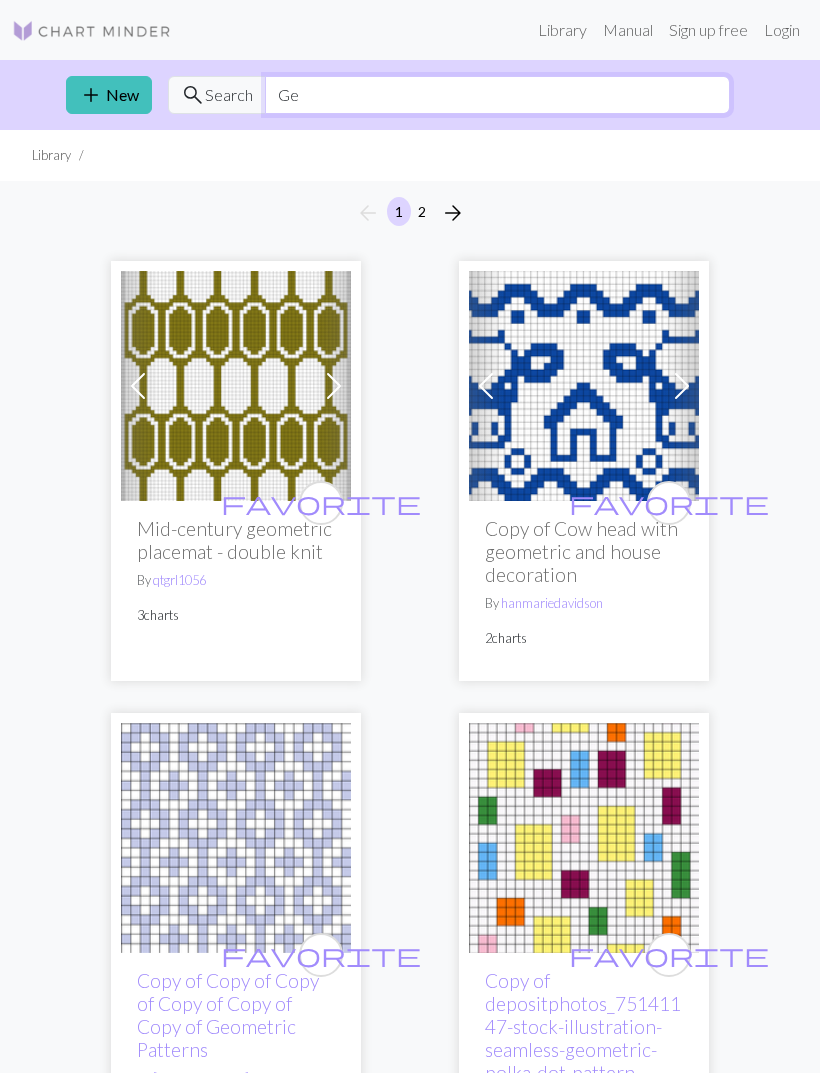 type on "G" 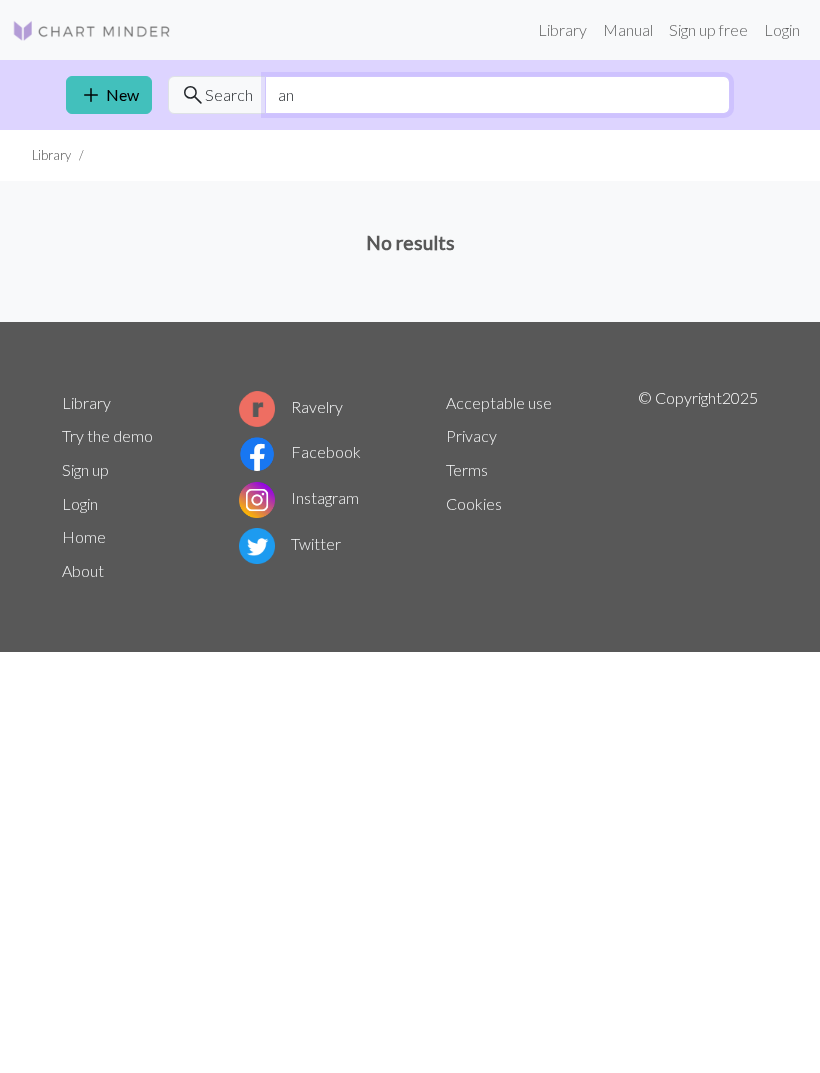 type on "a" 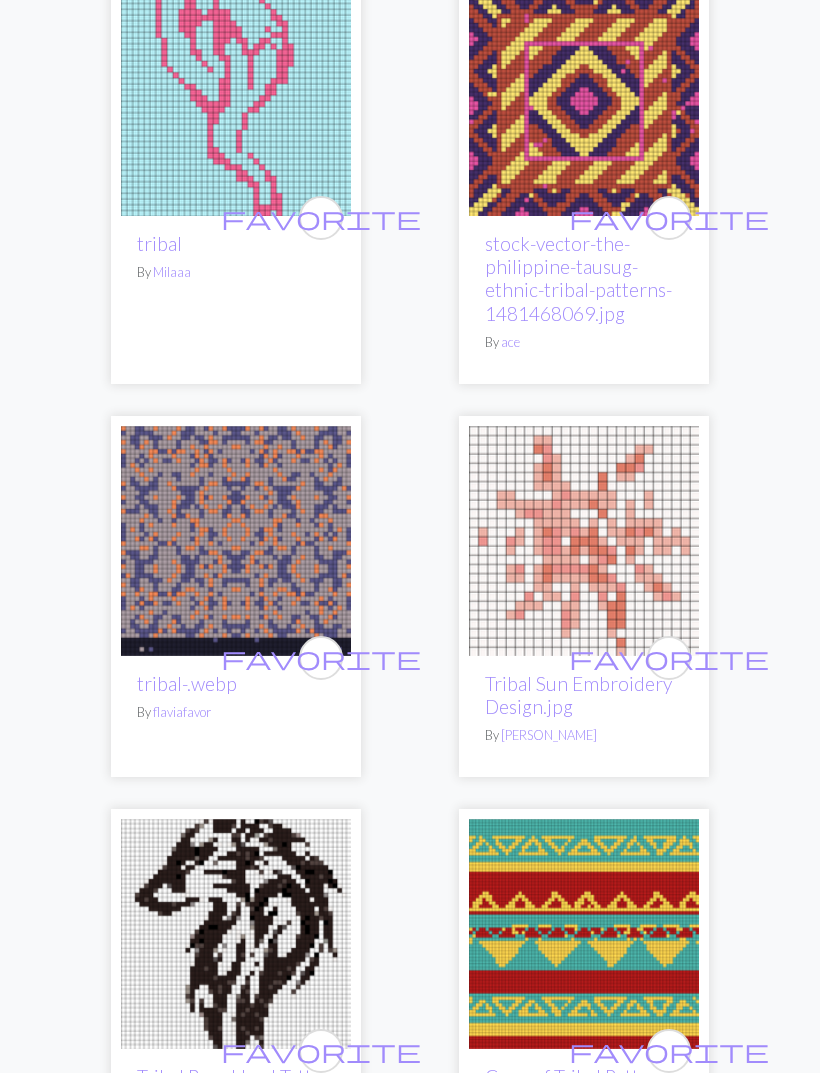 scroll, scrollTop: 0, scrollLeft: 0, axis: both 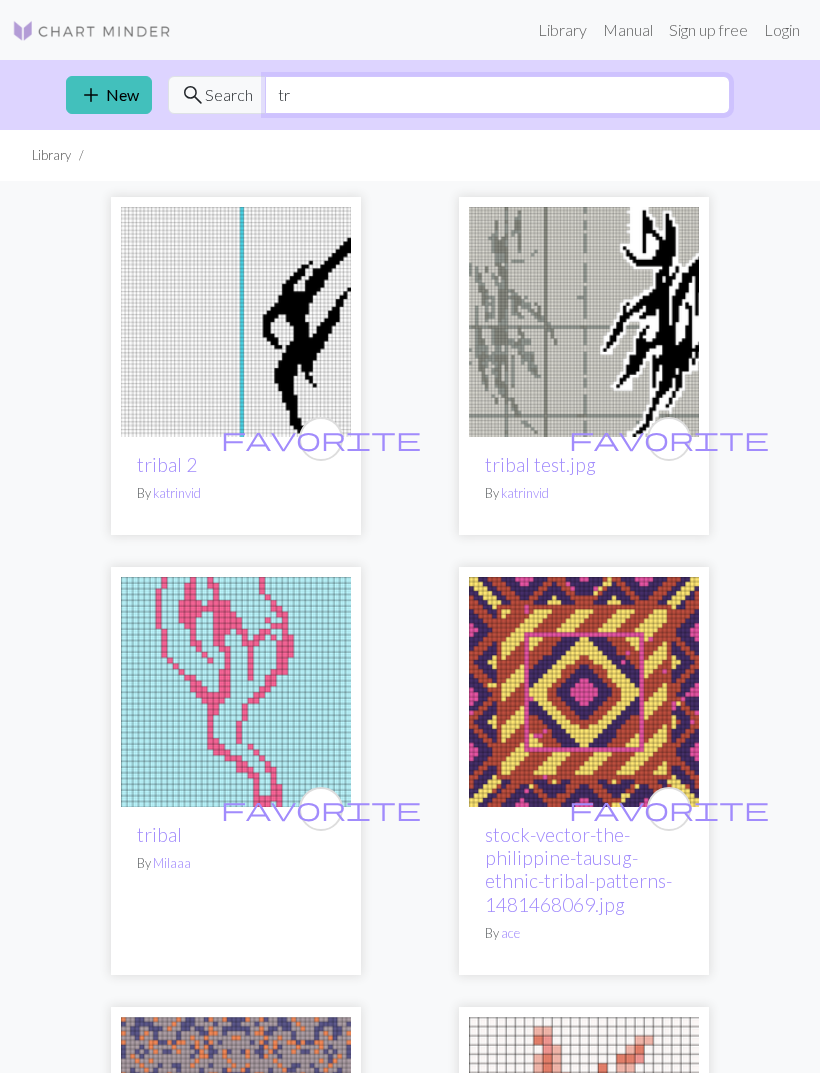 type on "t" 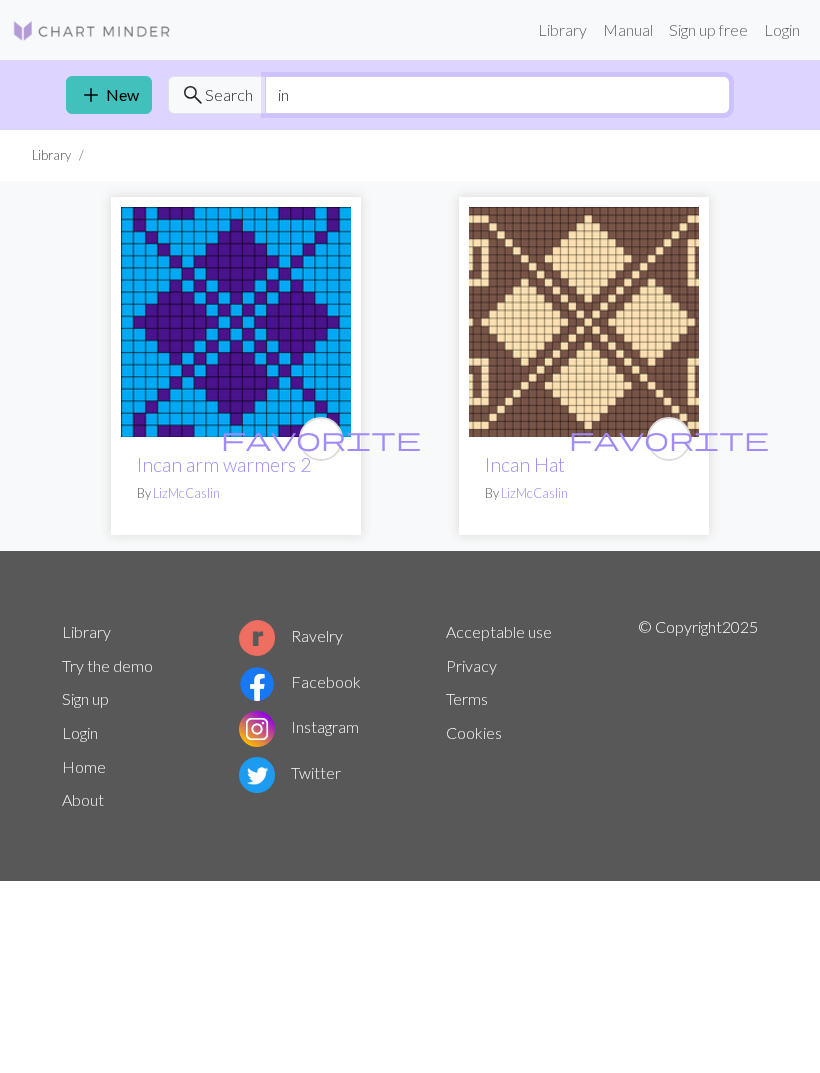 type on "i" 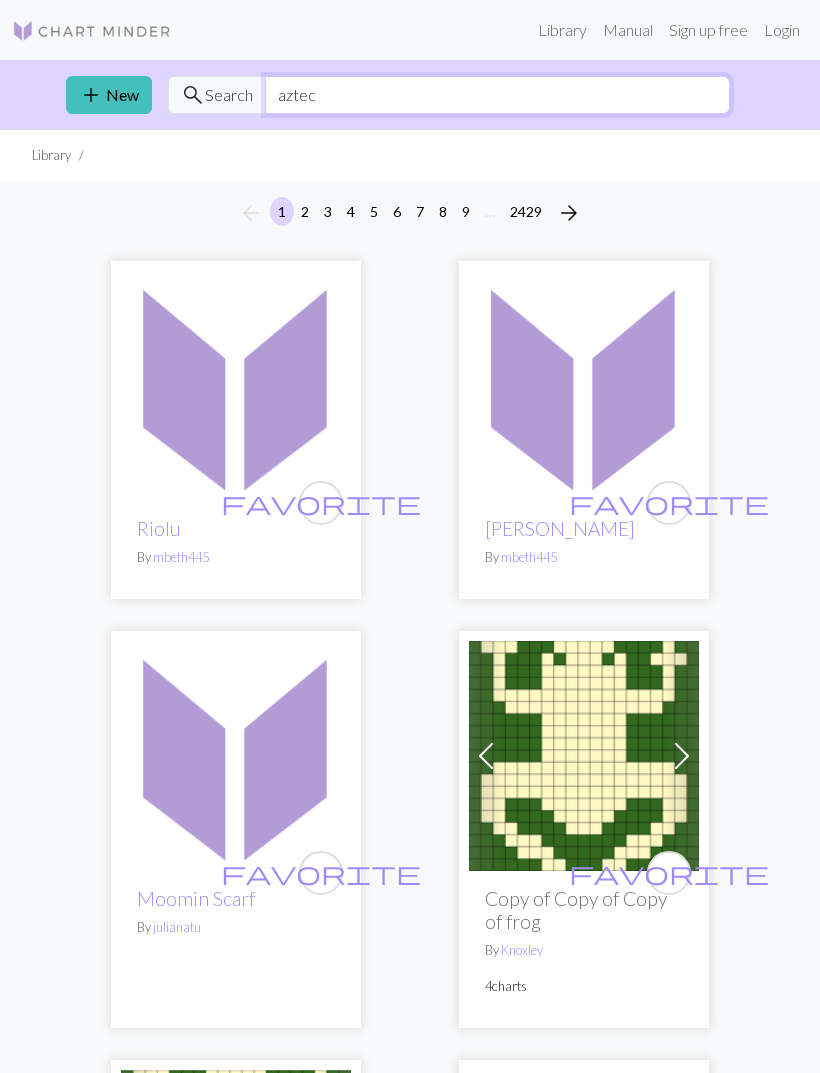 type on "aztec" 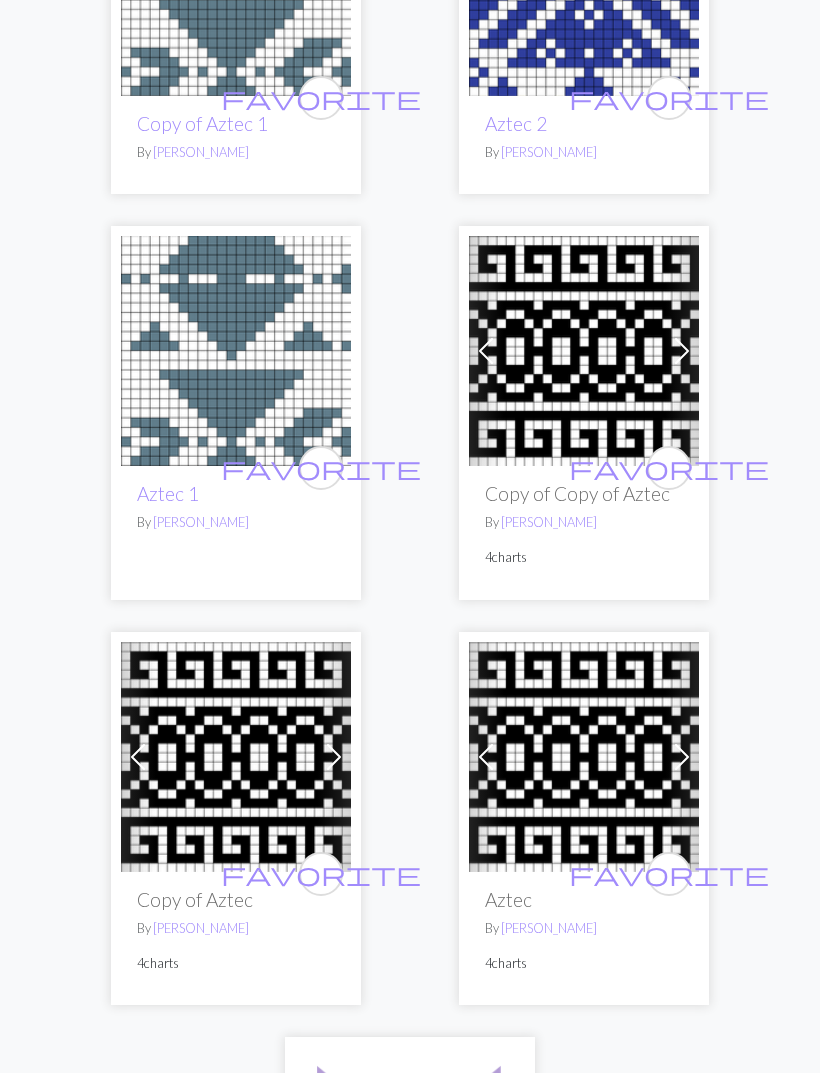 scroll, scrollTop: 2328, scrollLeft: 0, axis: vertical 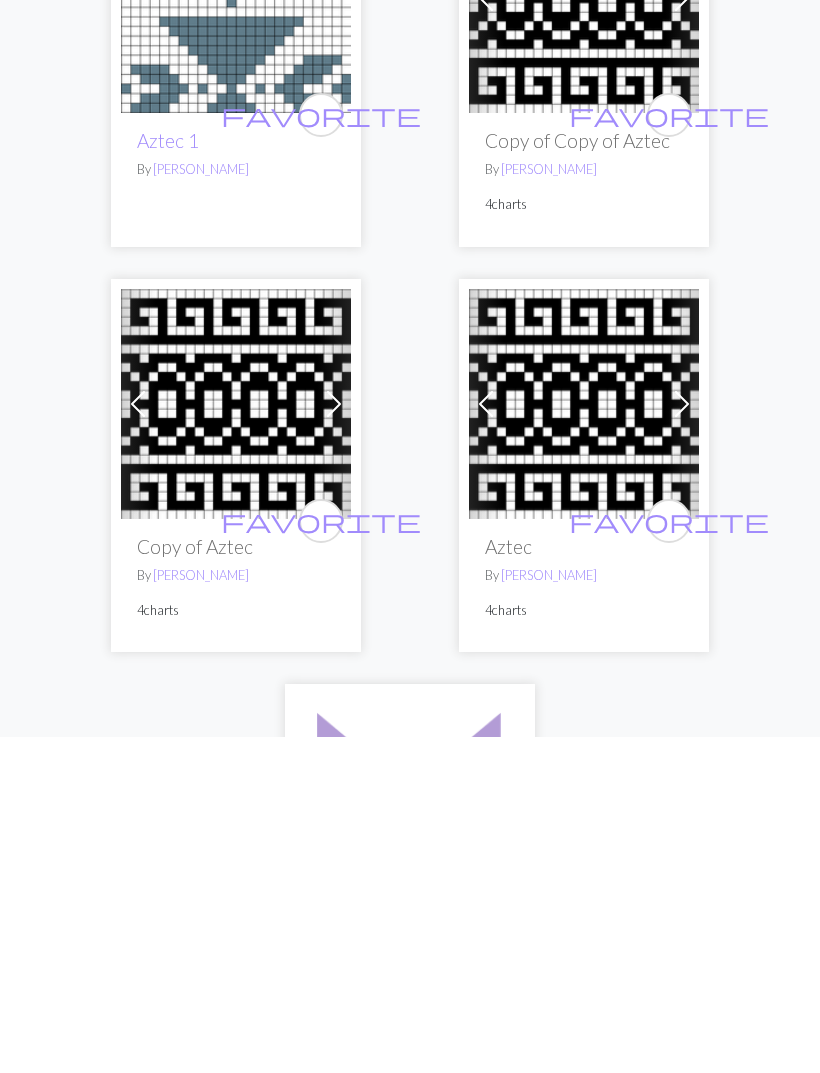click on "favorite" at bounding box center (669, 857) 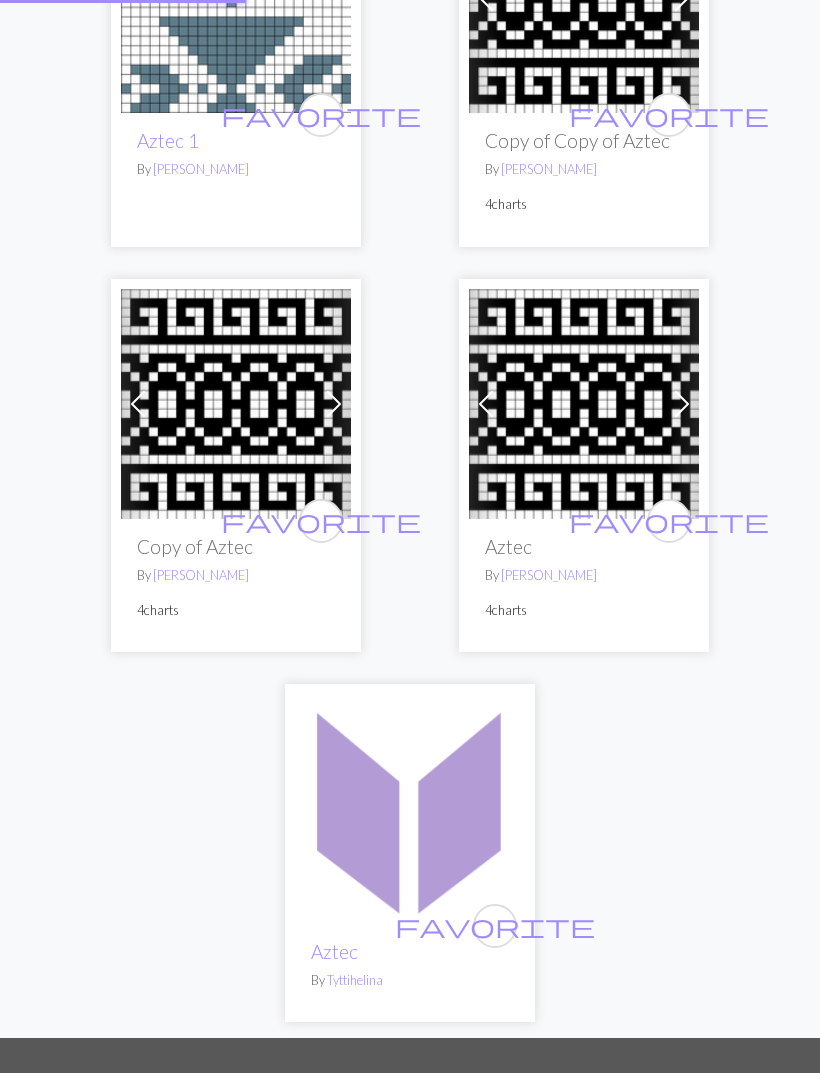 scroll, scrollTop: 0, scrollLeft: 0, axis: both 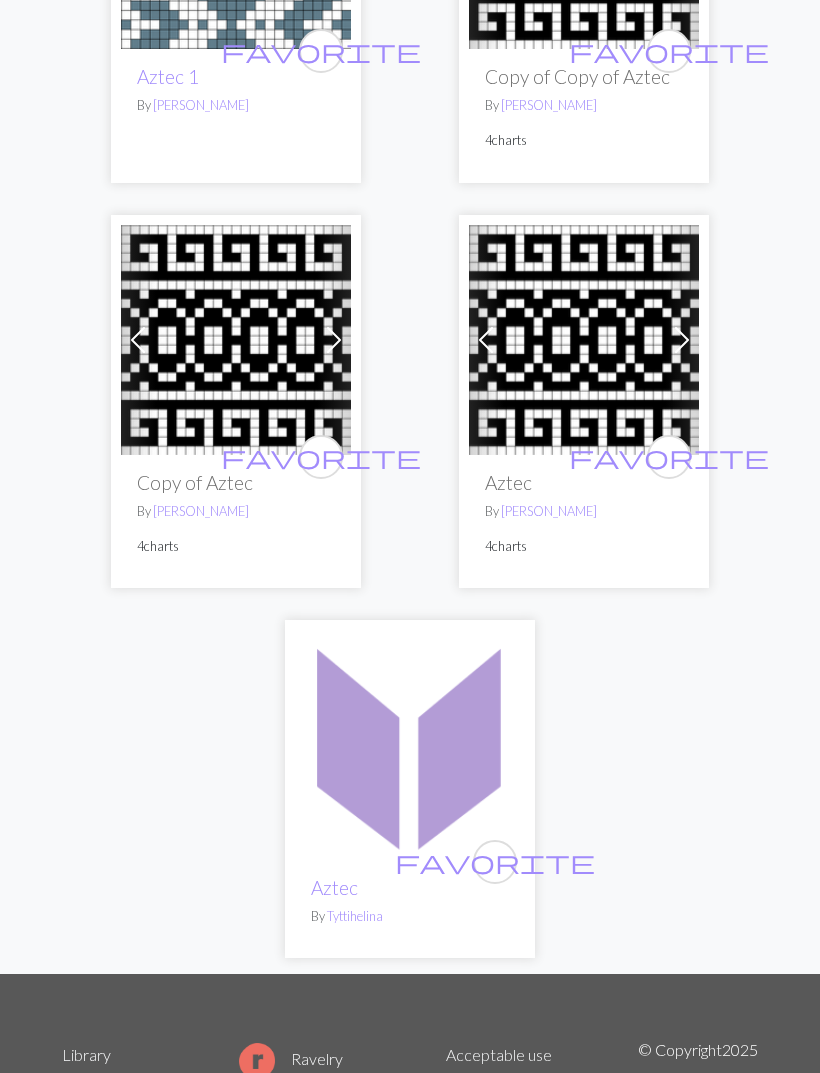 click on "Aztec" at bounding box center (584, 482) 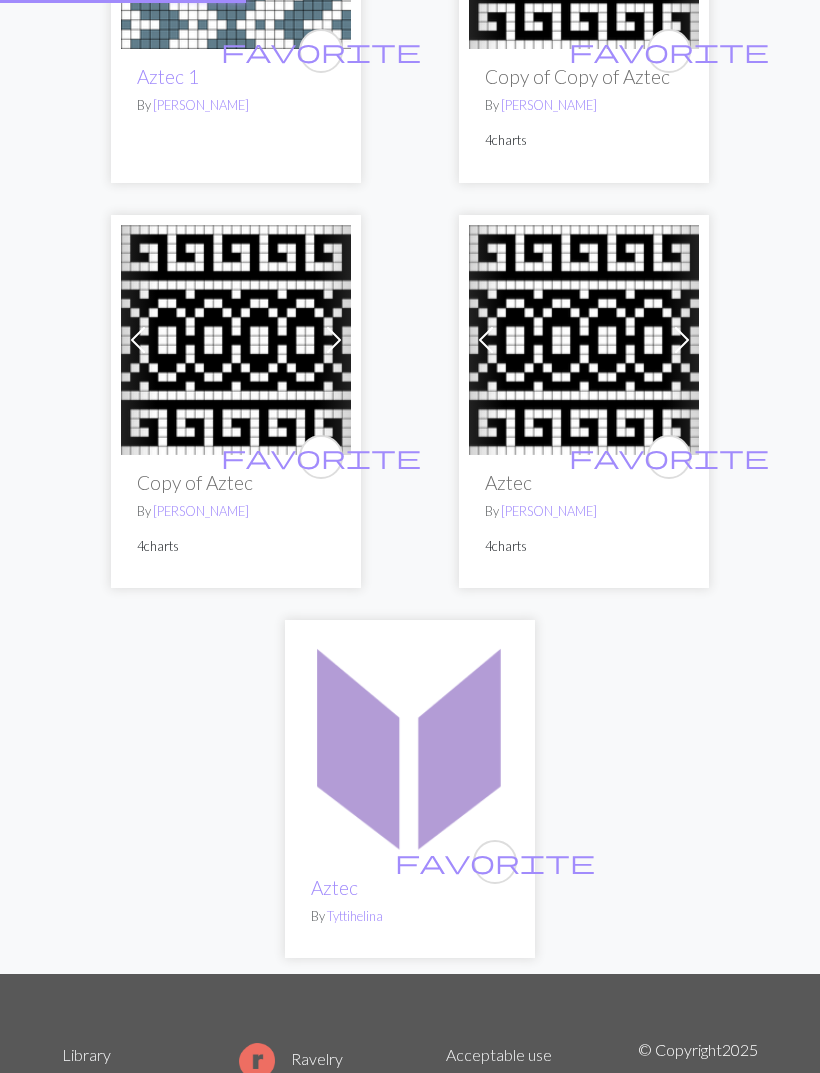 scroll, scrollTop: 0, scrollLeft: 0, axis: both 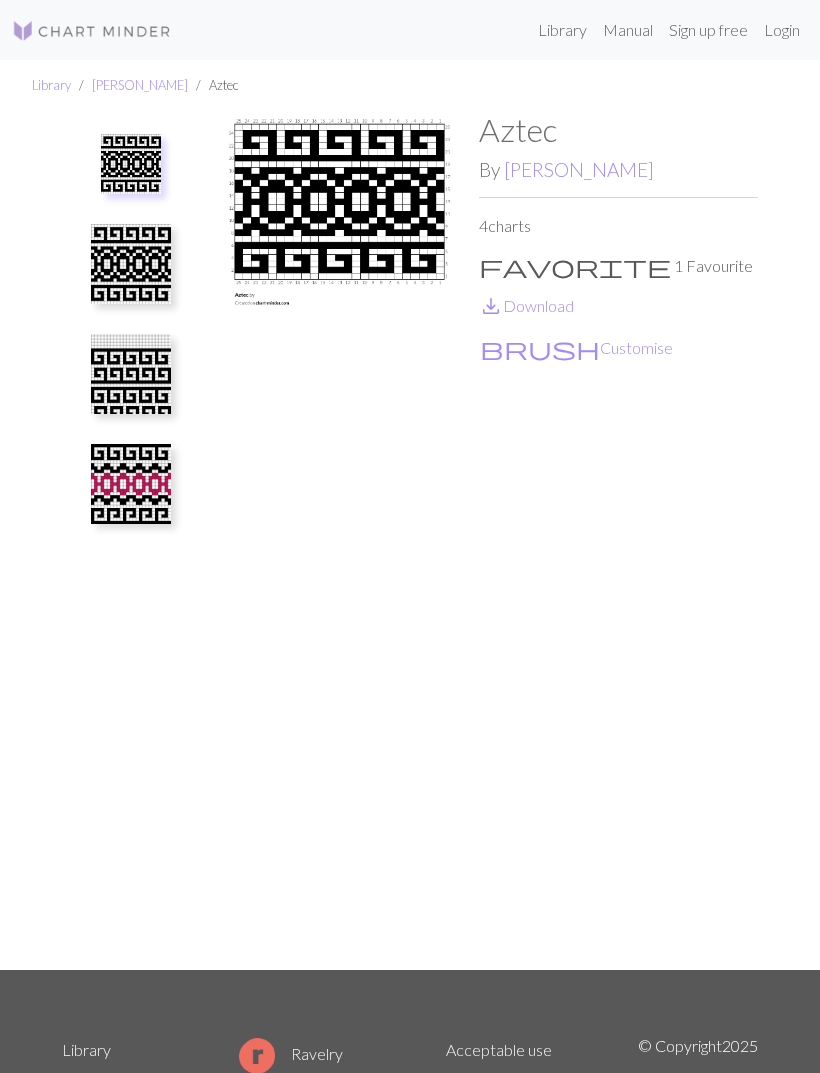 click on "save_alt  Download" at bounding box center [526, 305] 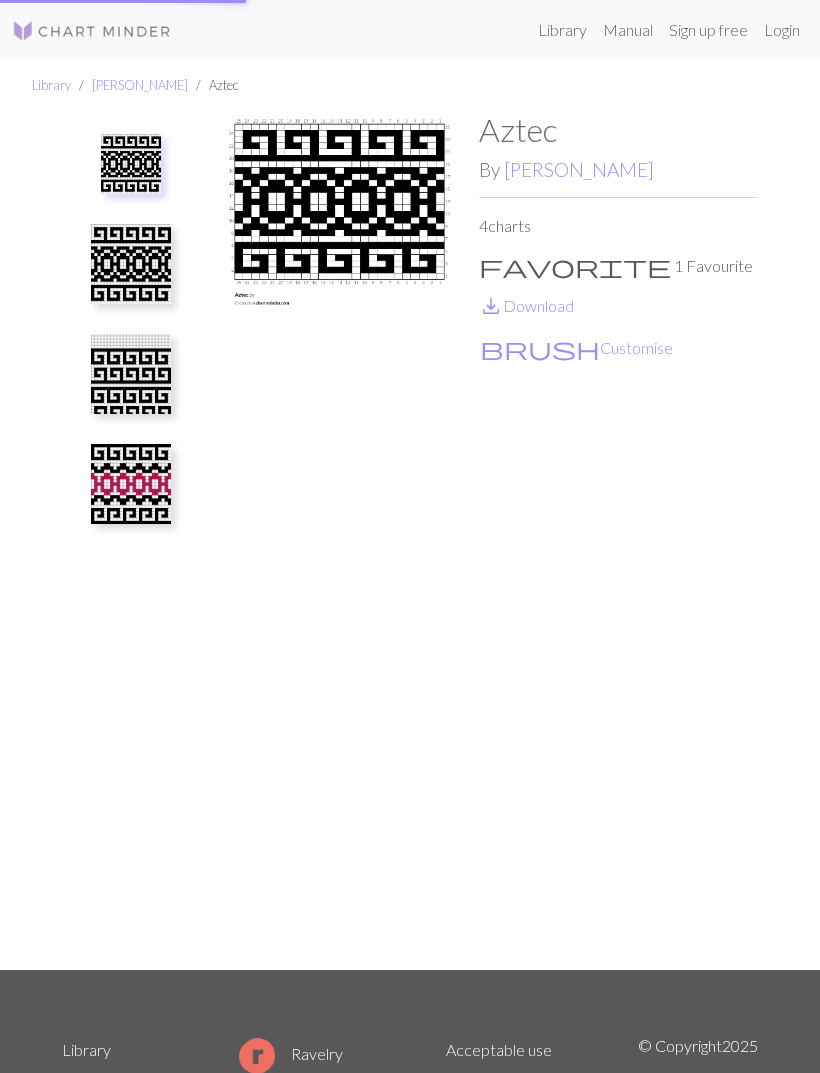 scroll, scrollTop: 0, scrollLeft: 0, axis: both 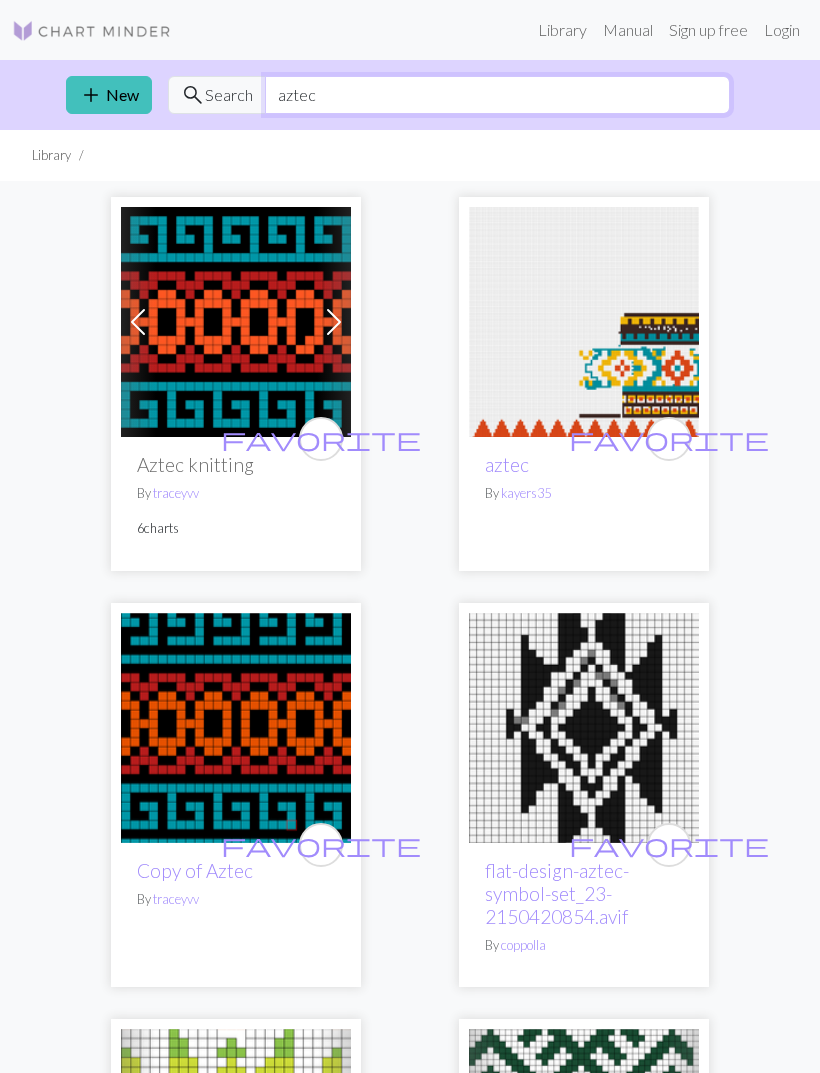 click on "aztec" at bounding box center (497, 95) 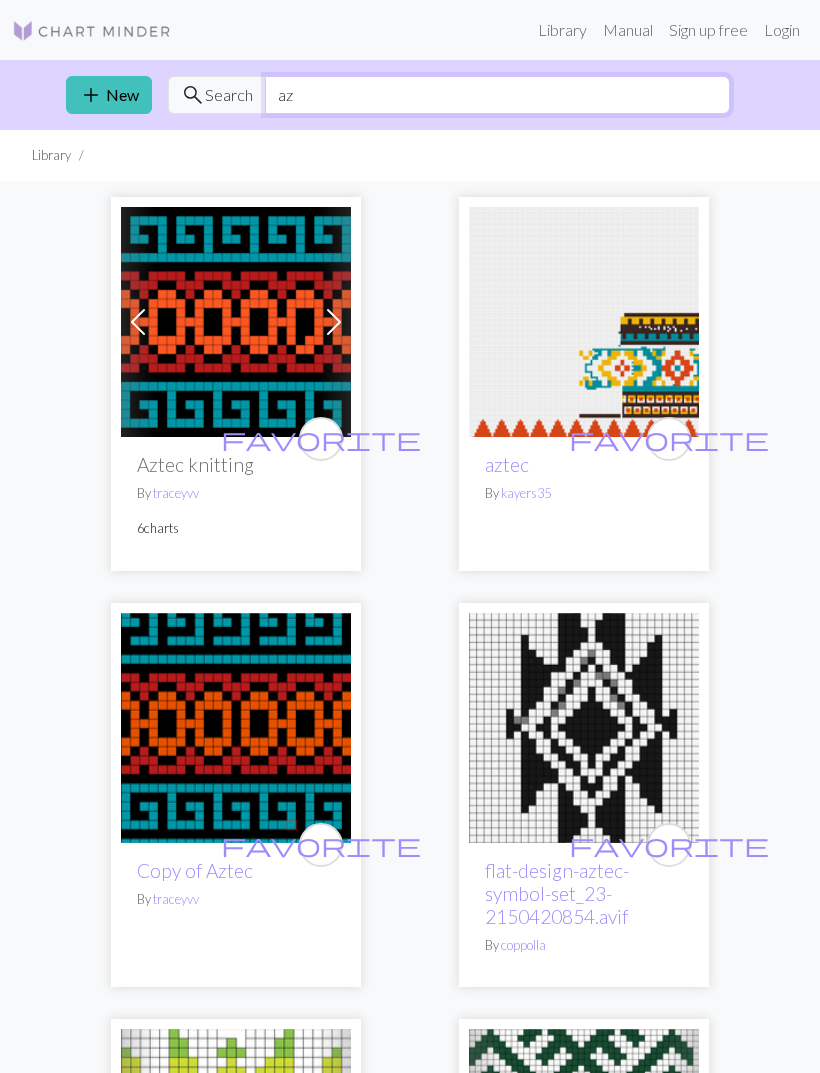 type on "a" 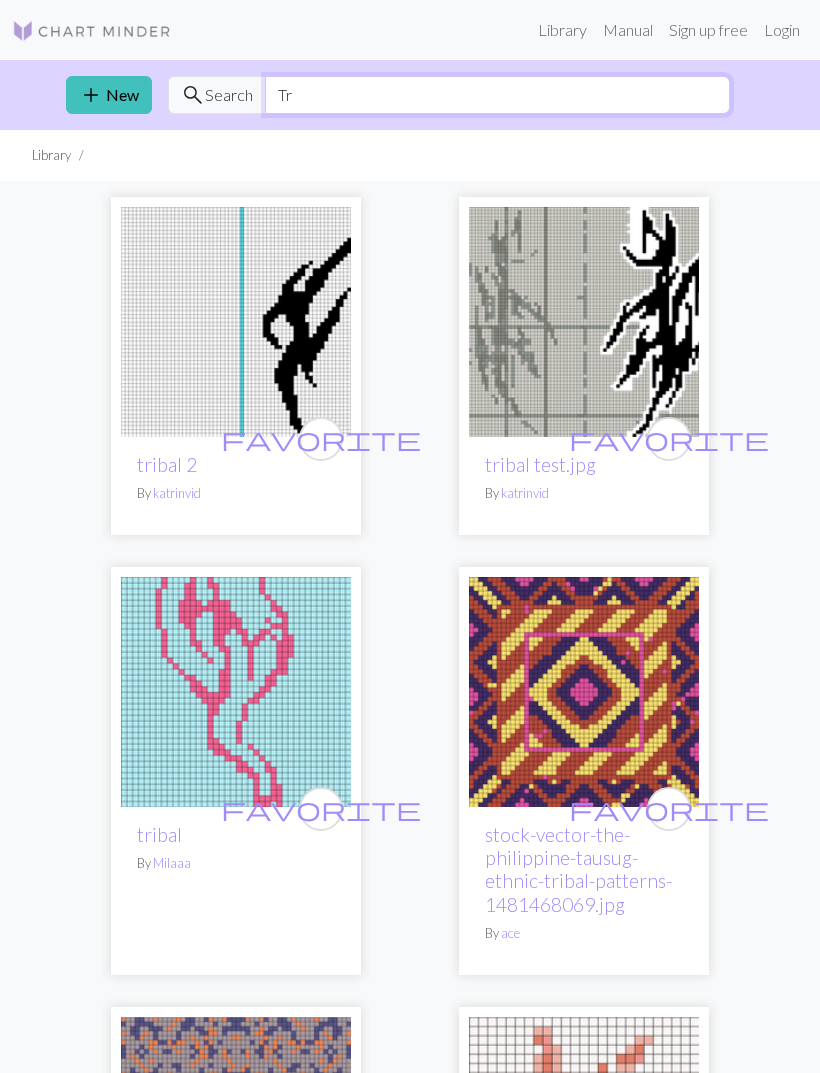 type on "T" 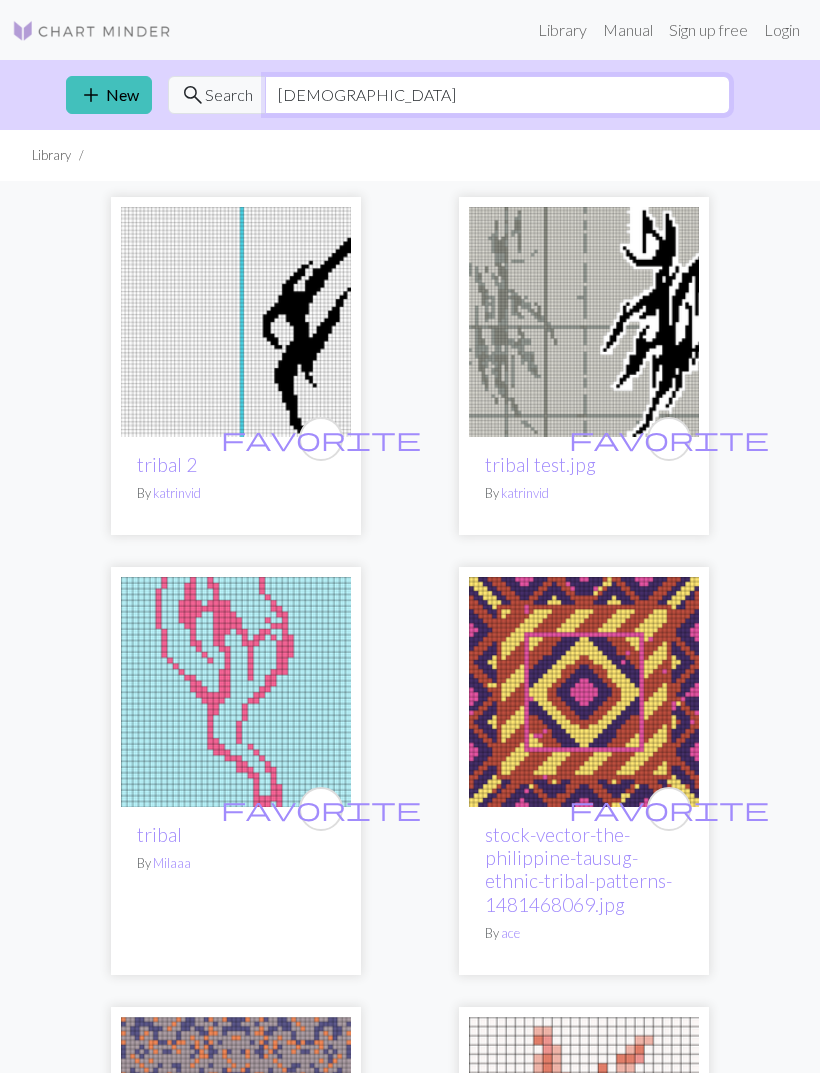type on "native American" 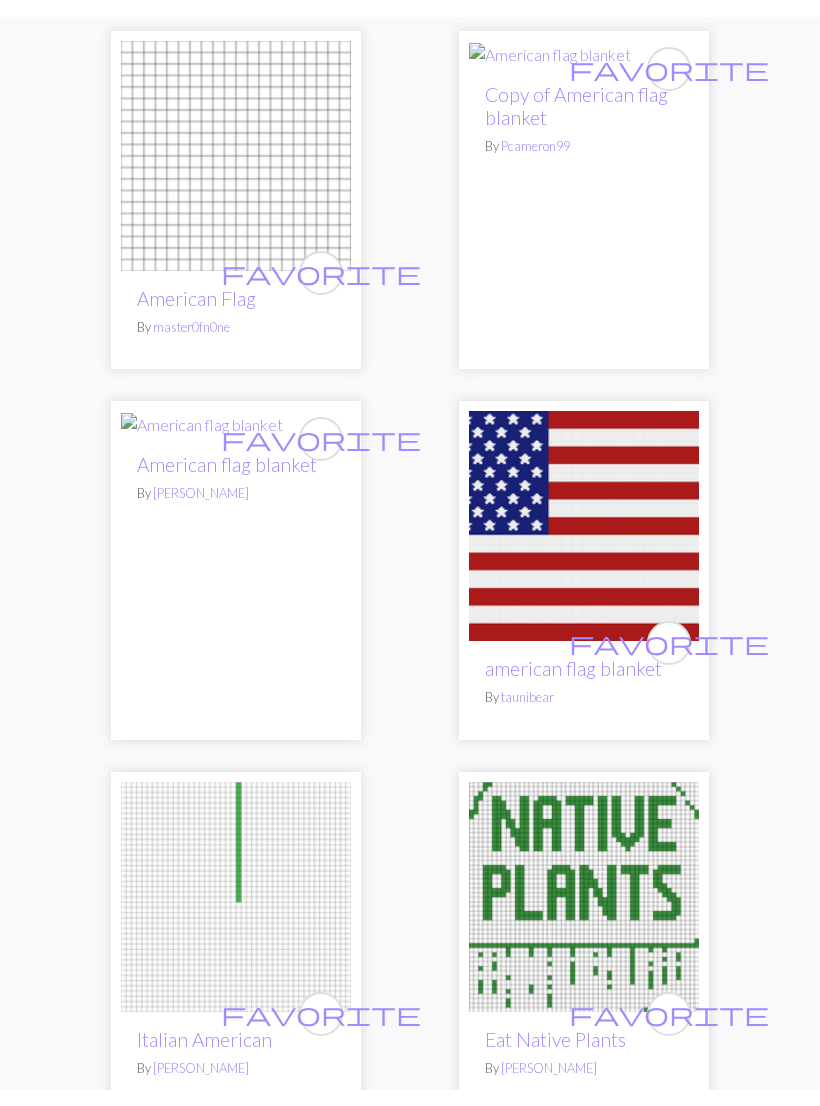 scroll, scrollTop: 0, scrollLeft: 0, axis: both 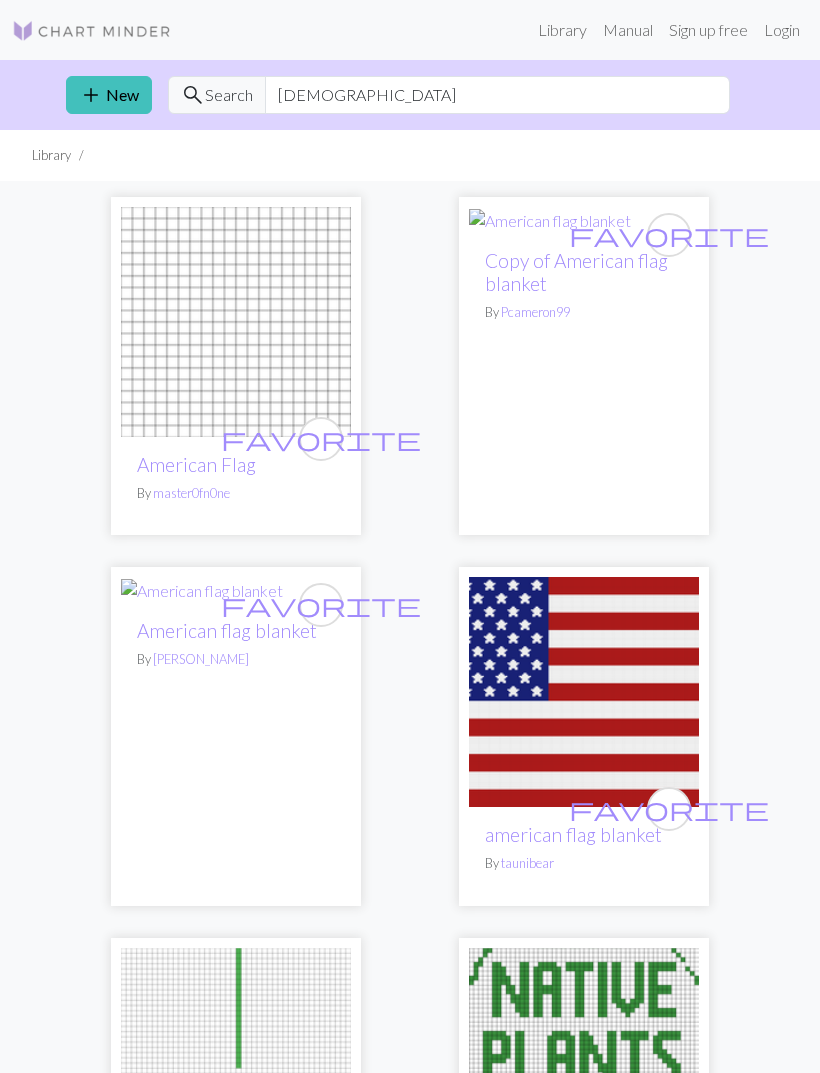 click at bounding box center [92, 31] 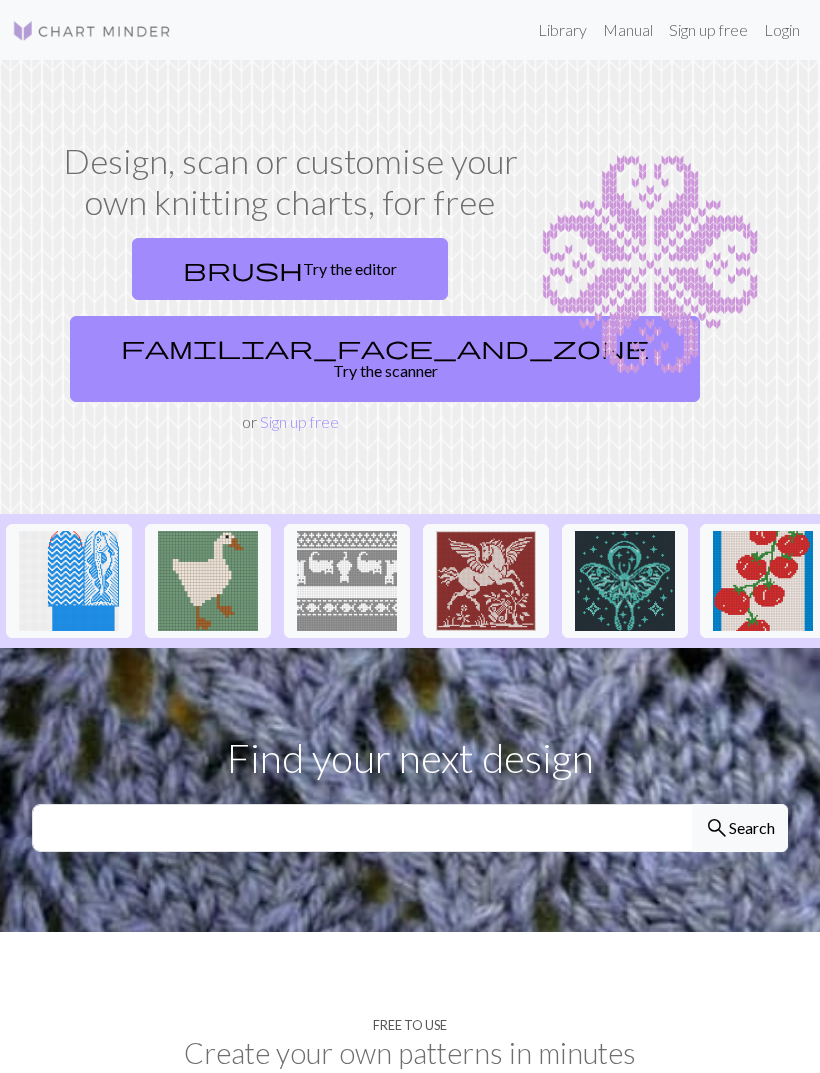 click on "brush  Try the editor" at bounding box center (290, 269) 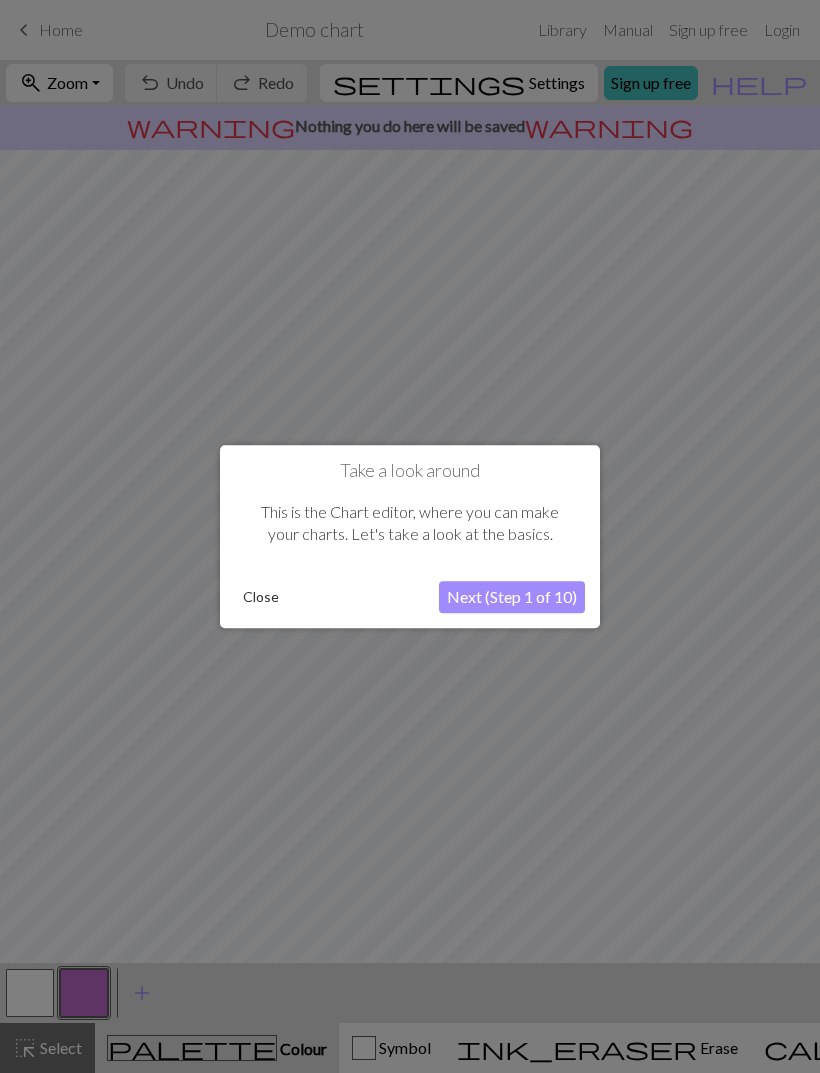 click on "Next (Step 1 of 10)" at bounding box center [512, 597] 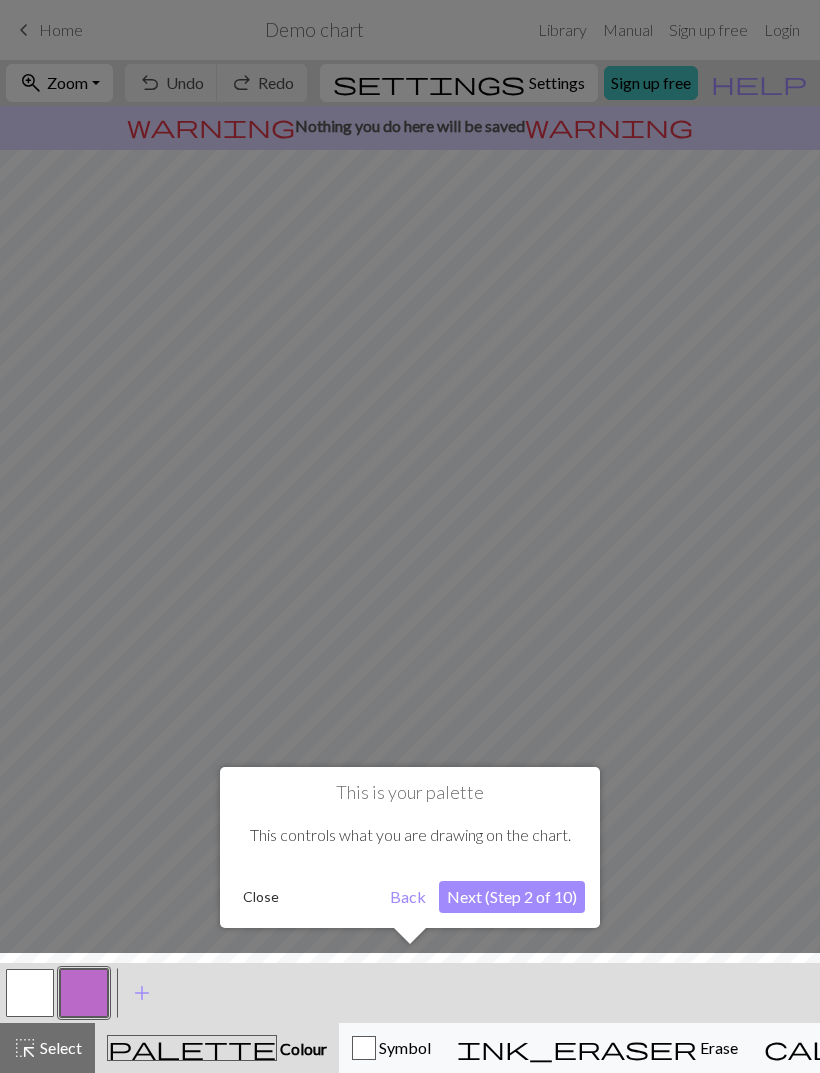 click on "Next (Step 2 of 10)" at bounding box center [512, 897] 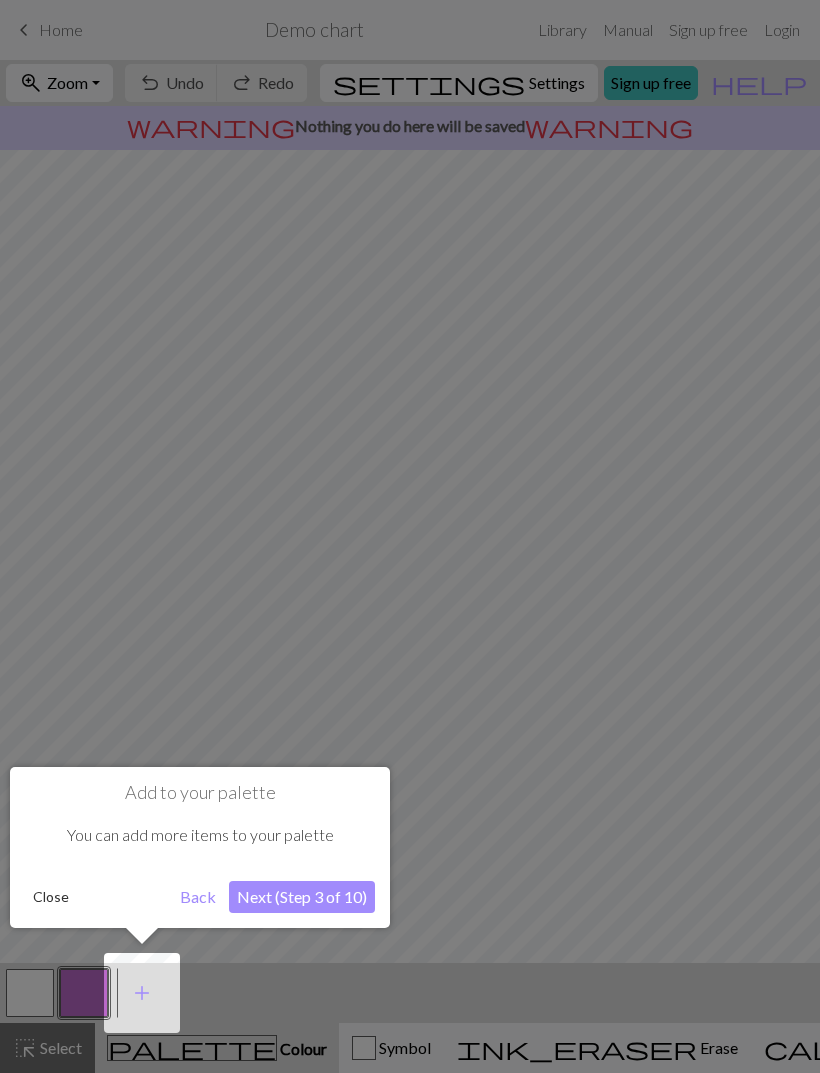 click on "Next (Step 3 of 10)" at bounding box center [302, 897] 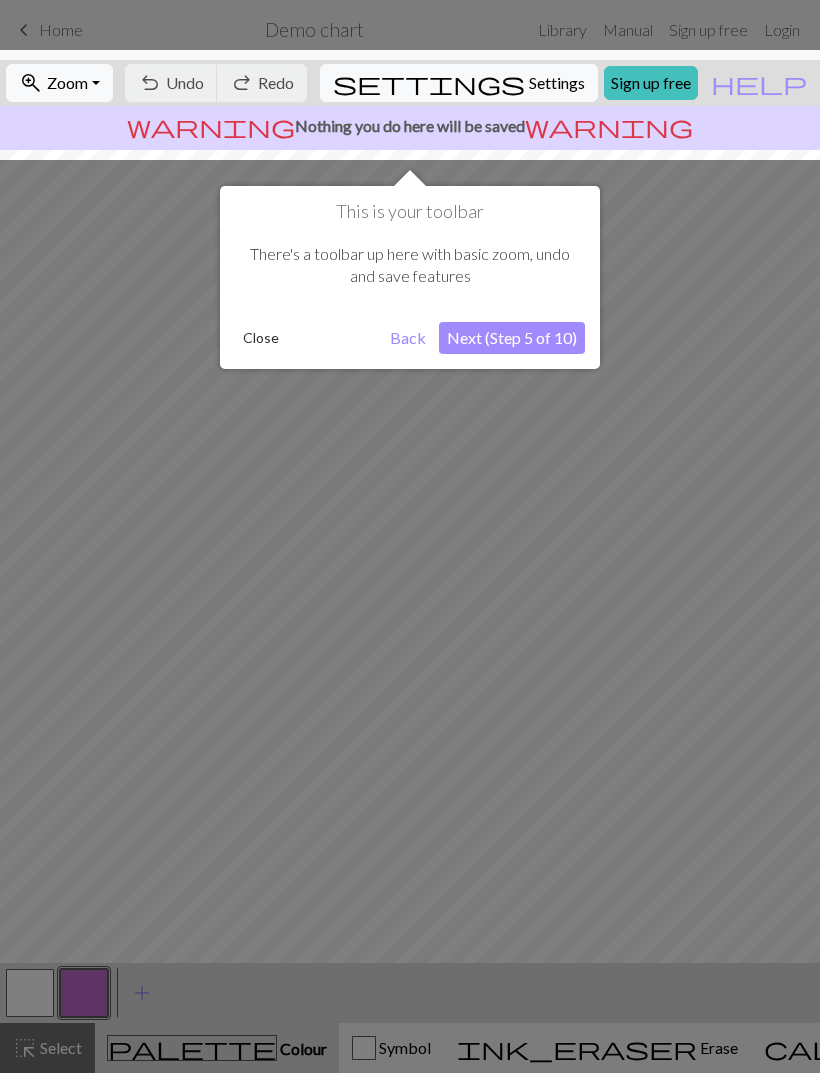 click on "Next (Step 5 of 10)" at bounding box center [512, 338] 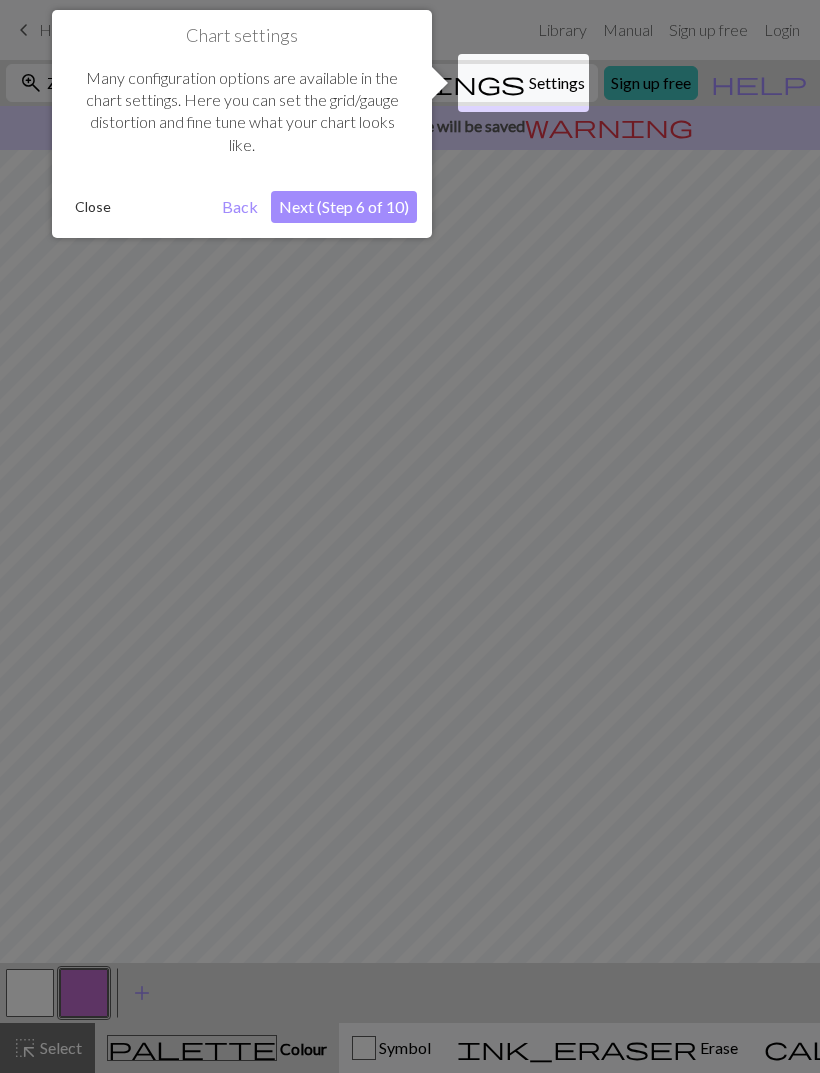 click on "Next (Step 6 of 10)" at bounding box center (344, 207) 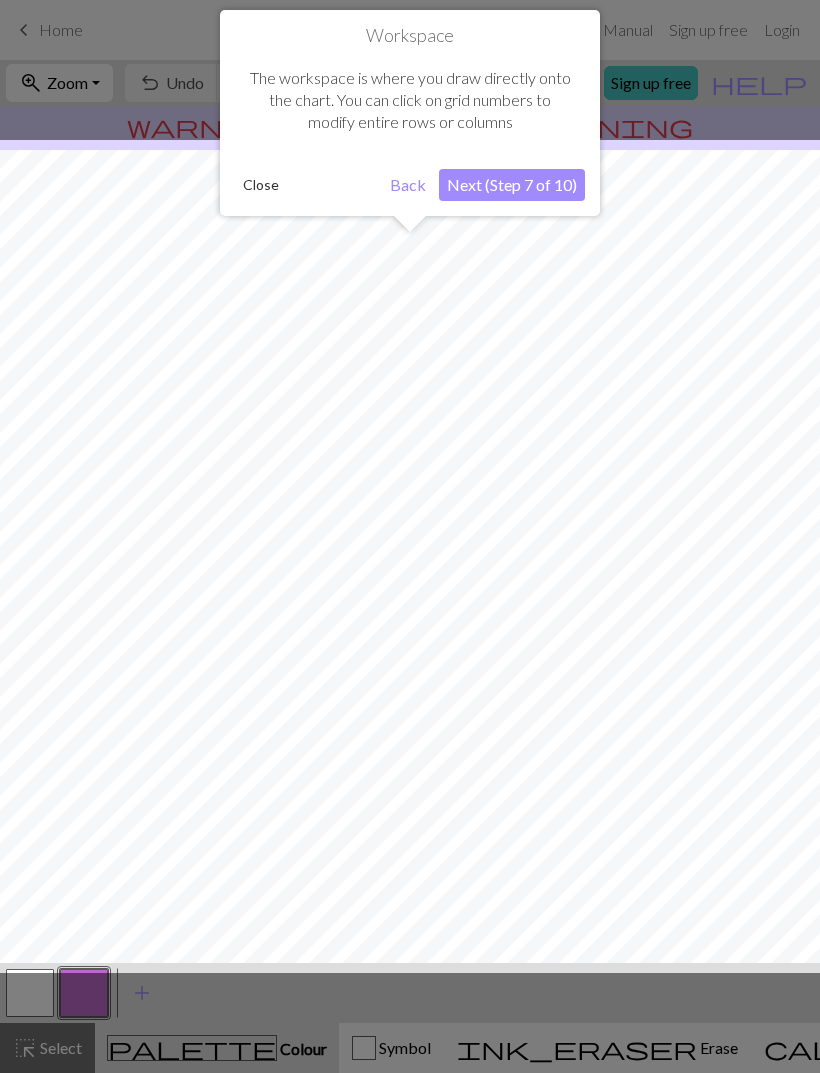 click on "Next (Step 7 of 10)" at bounding box center [512, 185] 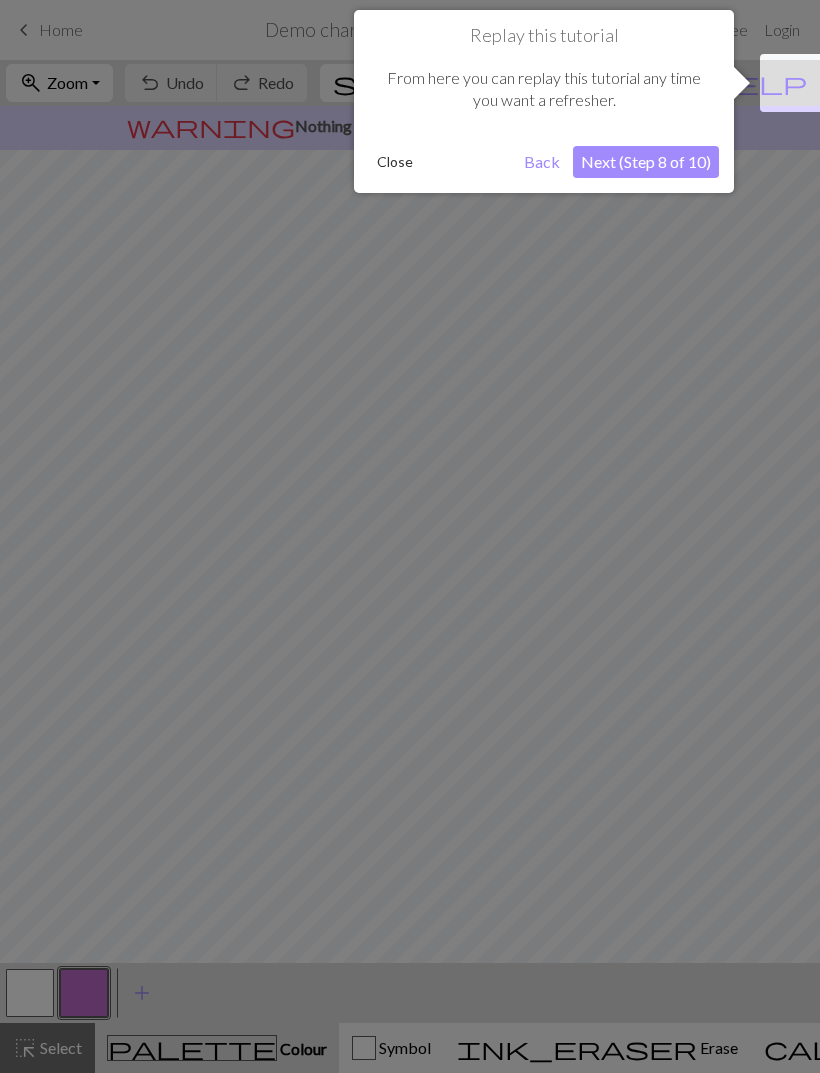 click on "Next (Step 8 of 10)" at bounding box center [646, 162] 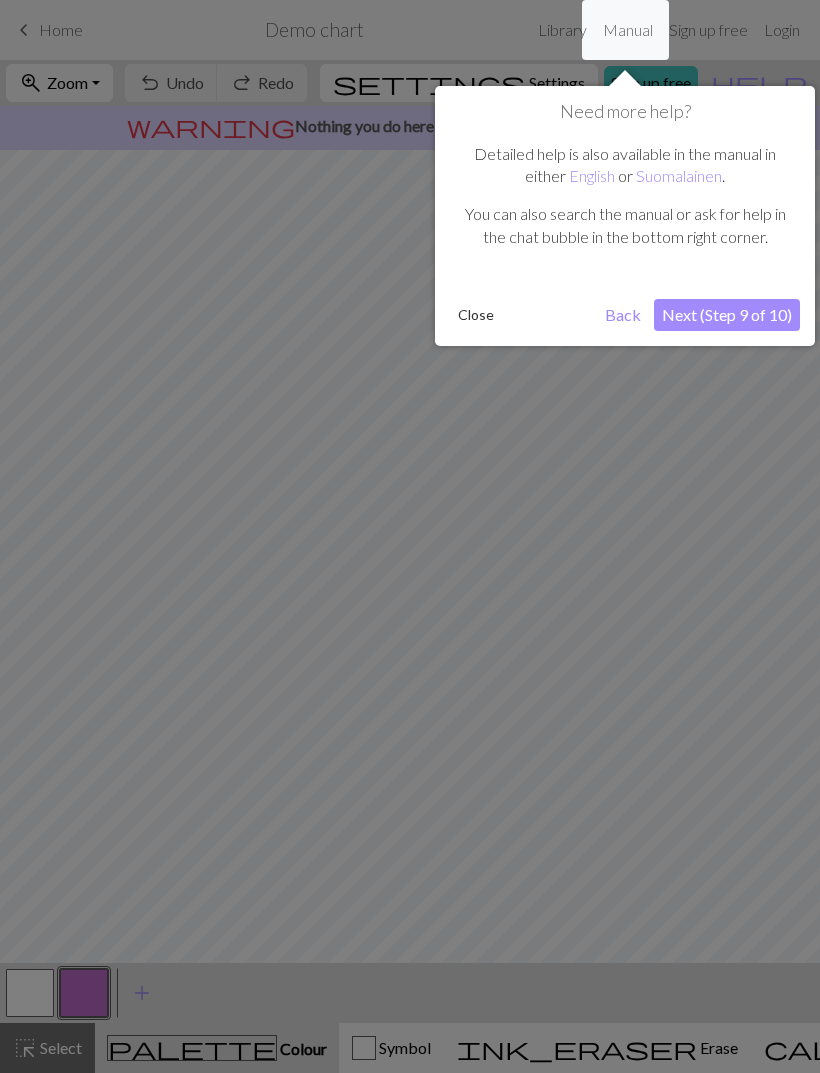 click on "Next (Step 9 of 10)" at bounding box center [727, 315] 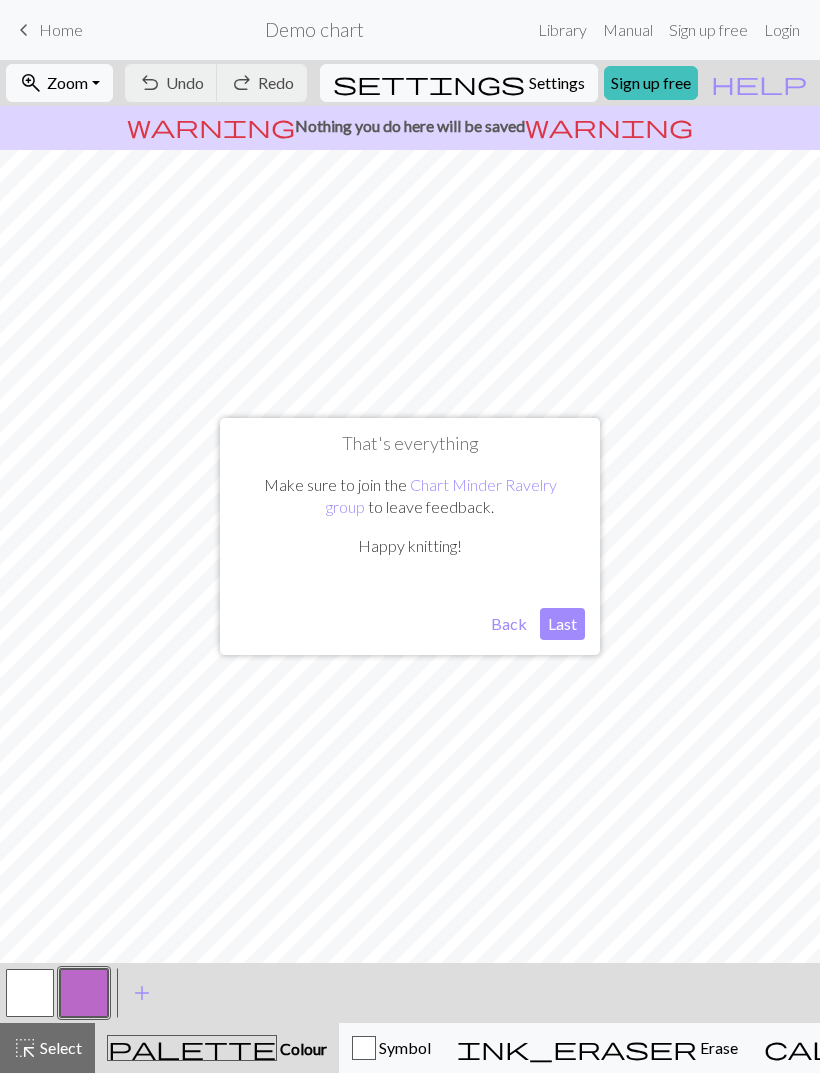 click on "Last" at bounding box center [562, 624] 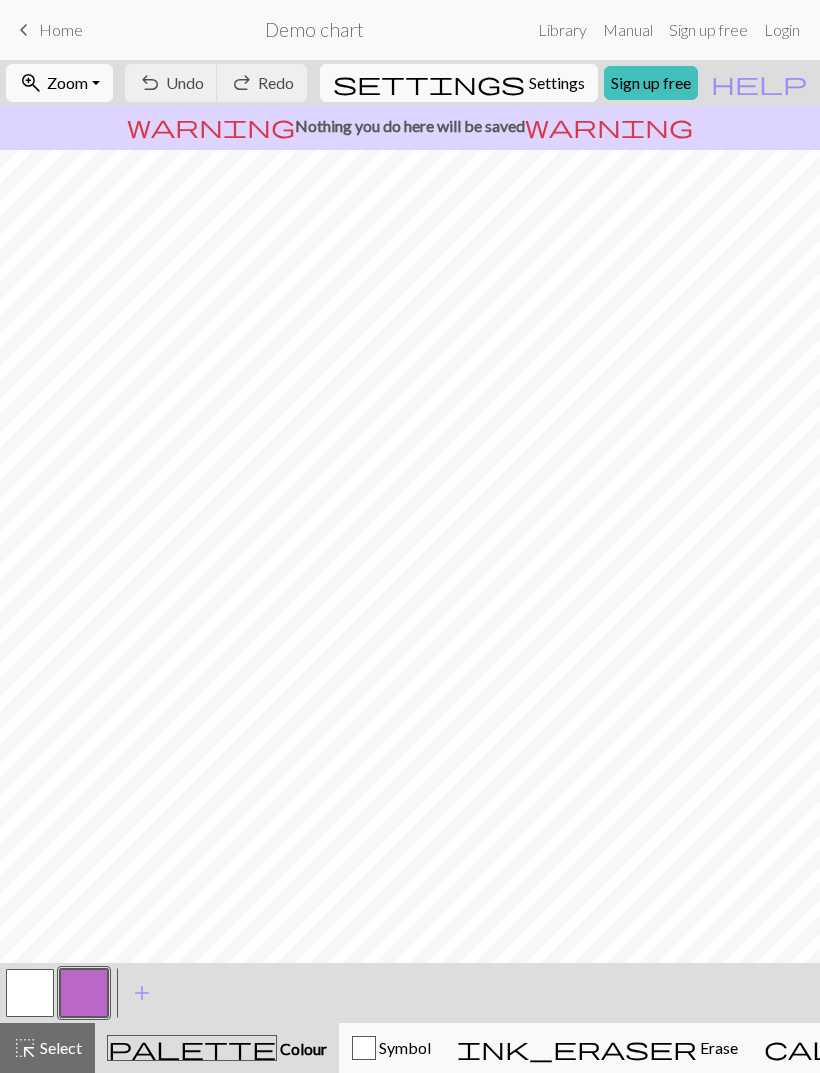 click on "Sign up free" at bounding box center [651, 83] 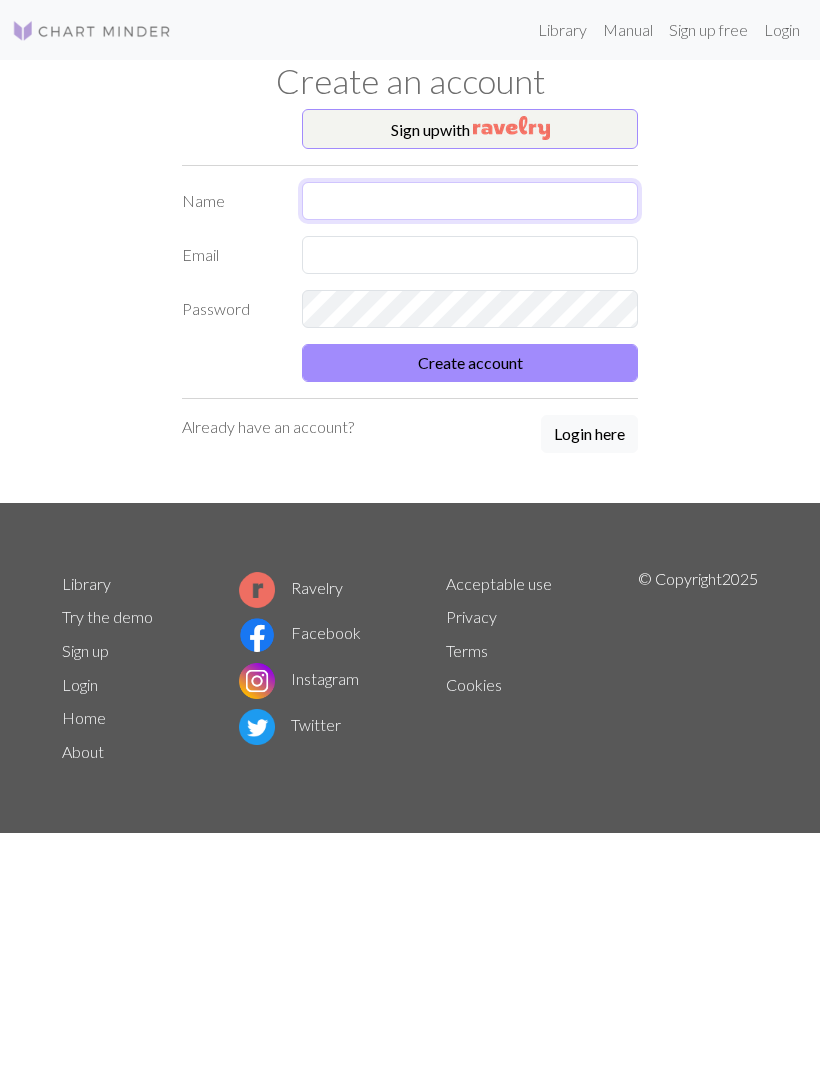 click at bounding box center (470, 201) 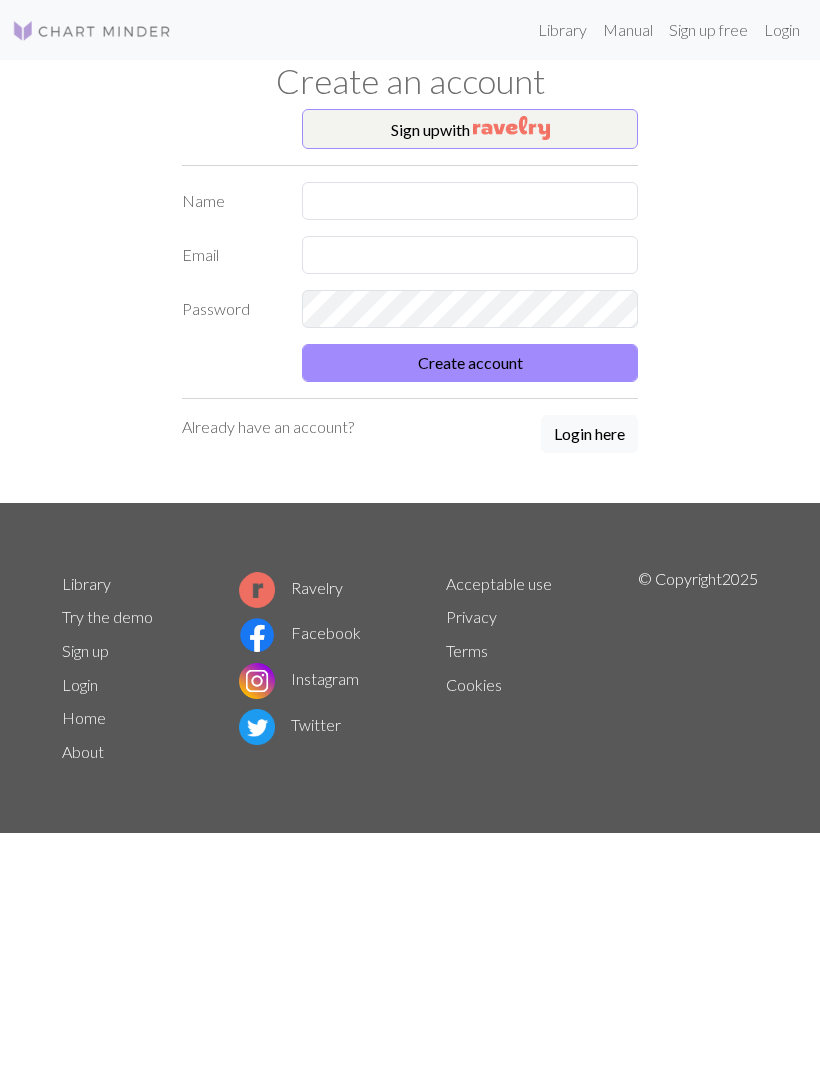 click on "Sign up  with" at bounding box center [470, 129] 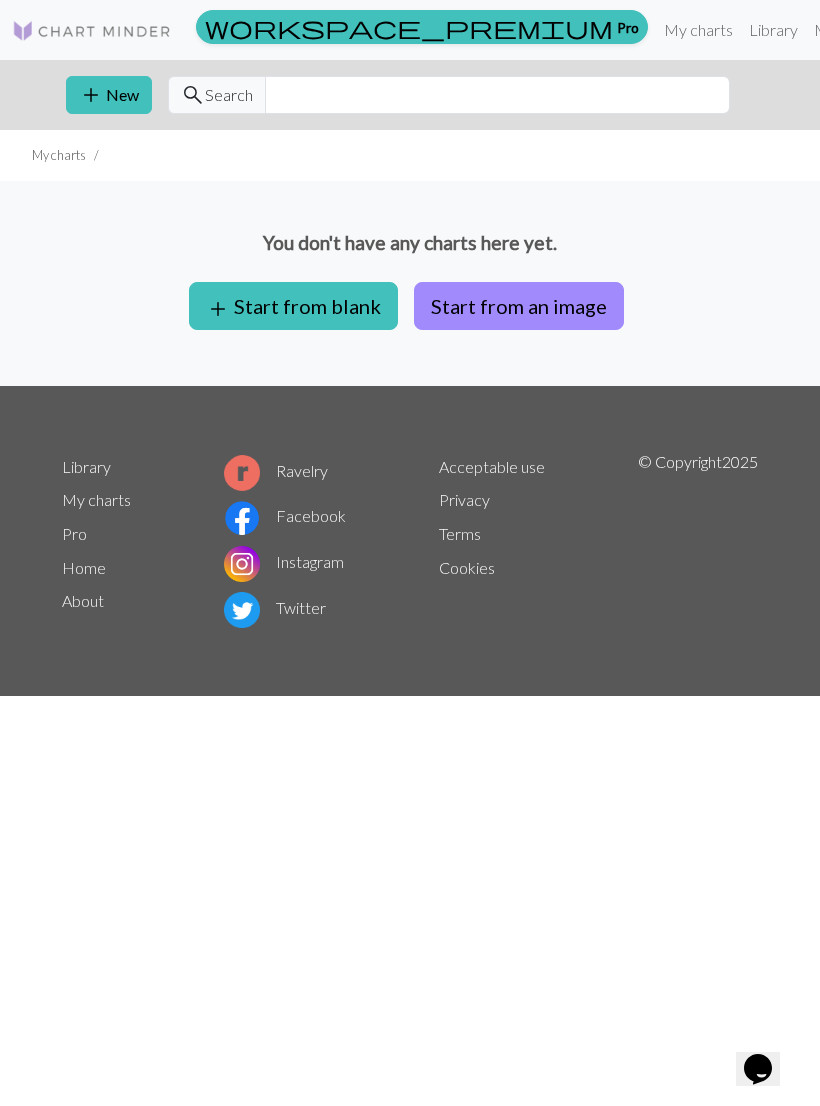 click on "You don't have any charts here yet. add   Start from blank Start from an image" at bounding box center [410, 283] 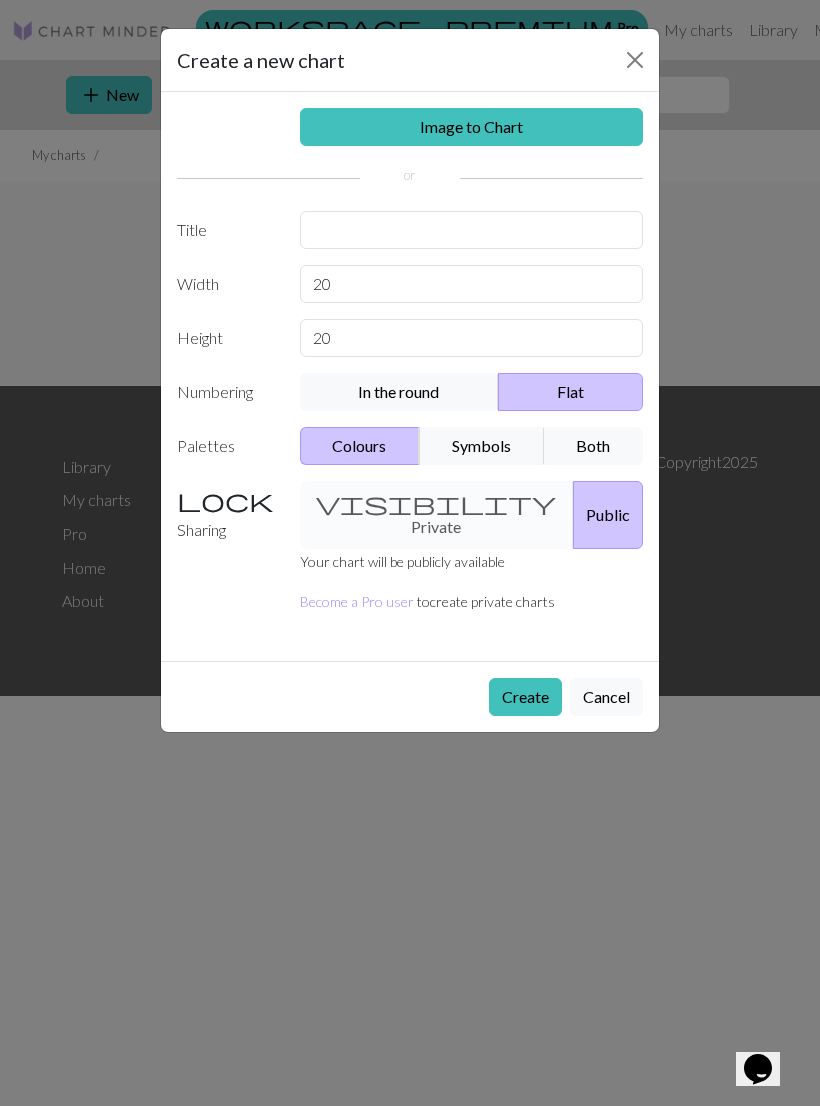 click on "Cancel" at bounding box center (606, 697) 